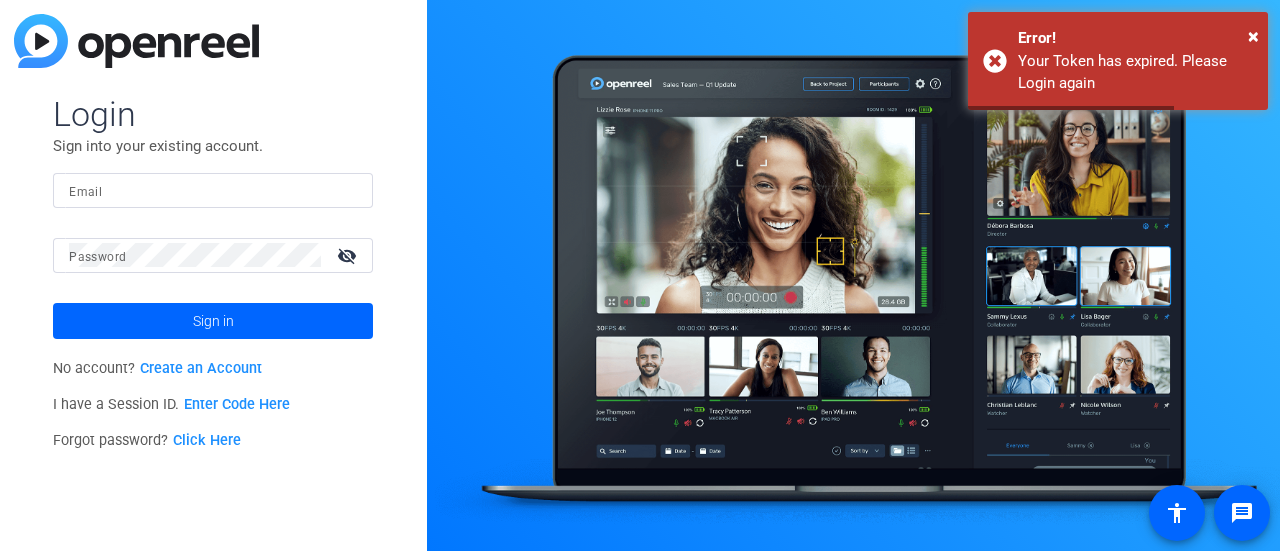 scroll, scrollTop: 0, scrollLeft: 0, axis: both 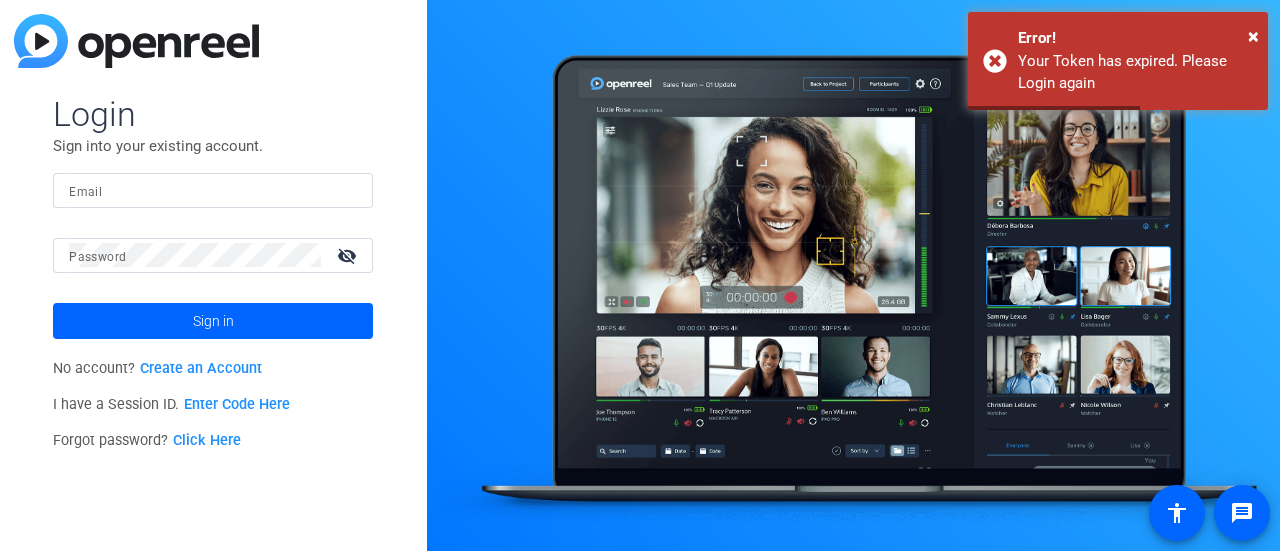 click 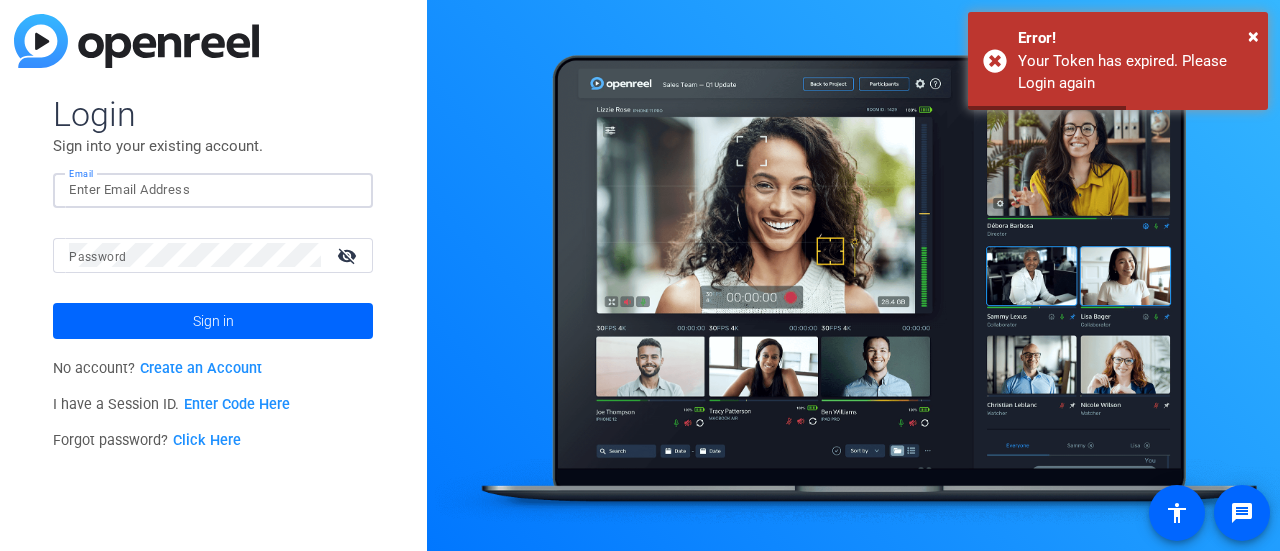 scroll, scrollTop: 0, scrollLeft: 0, axis: both 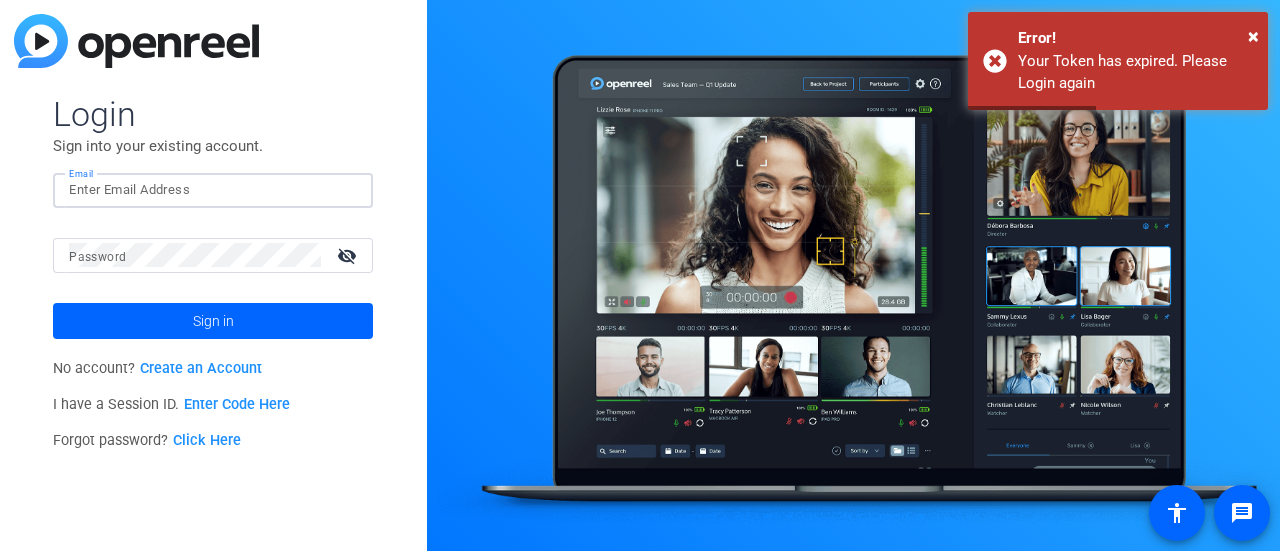 click on "Email" at bounding box center (213, 190) 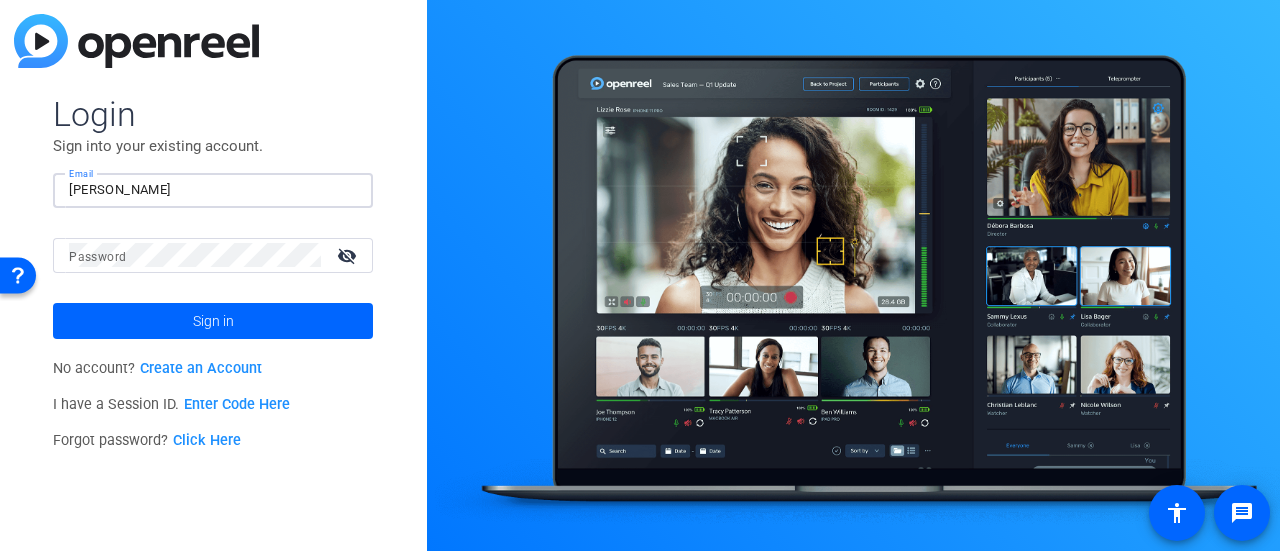 type on "[PERSON_NAME][EMAIL_ADDRESS][DOMAIN_NAME]" 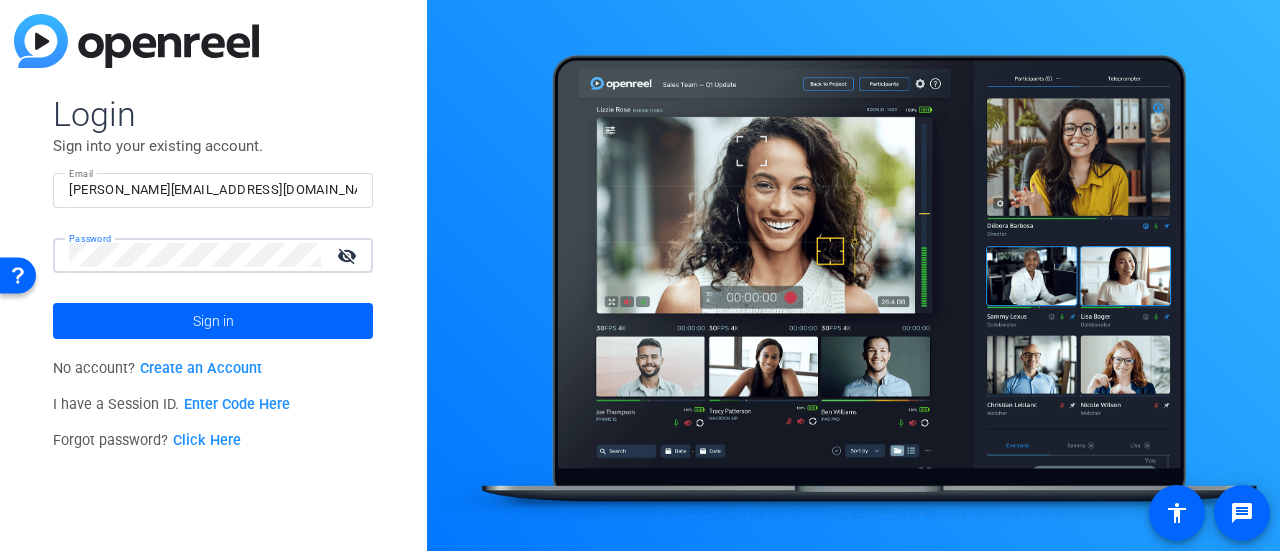 click on "Sign in" 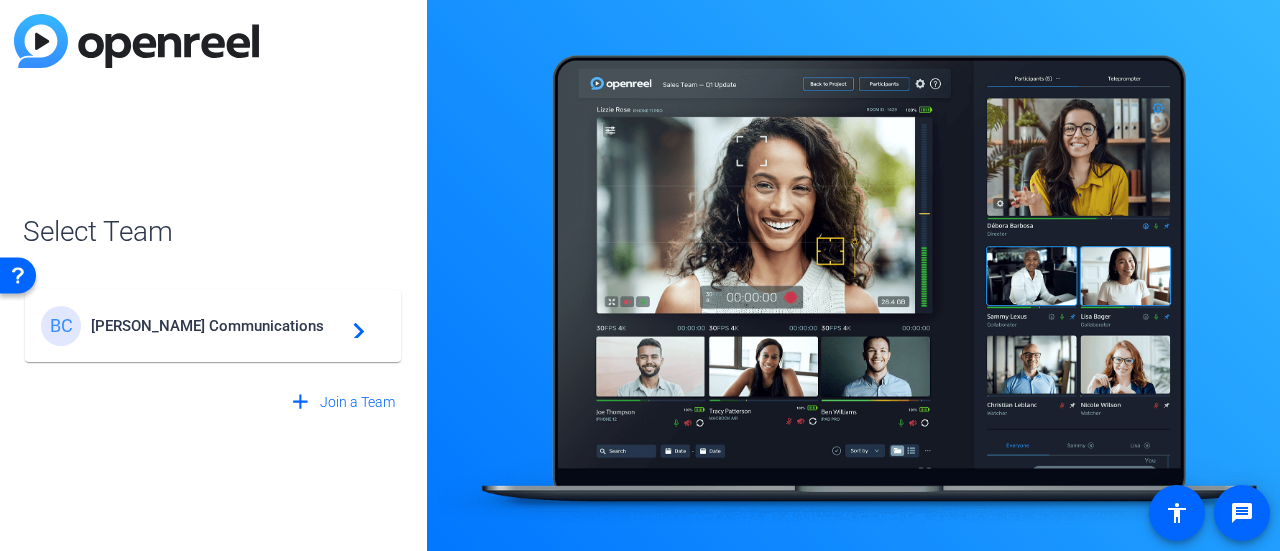 click on "[PERSON_NAME] Communications" 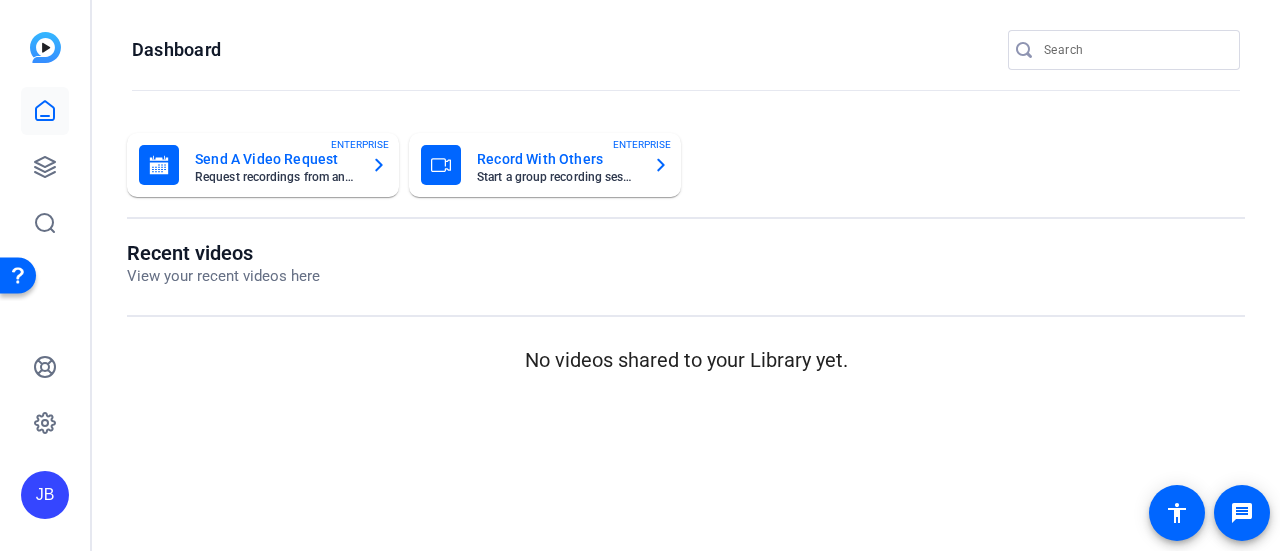 scroll, scrollTop: 0, scrollLeft: 0, axis: both 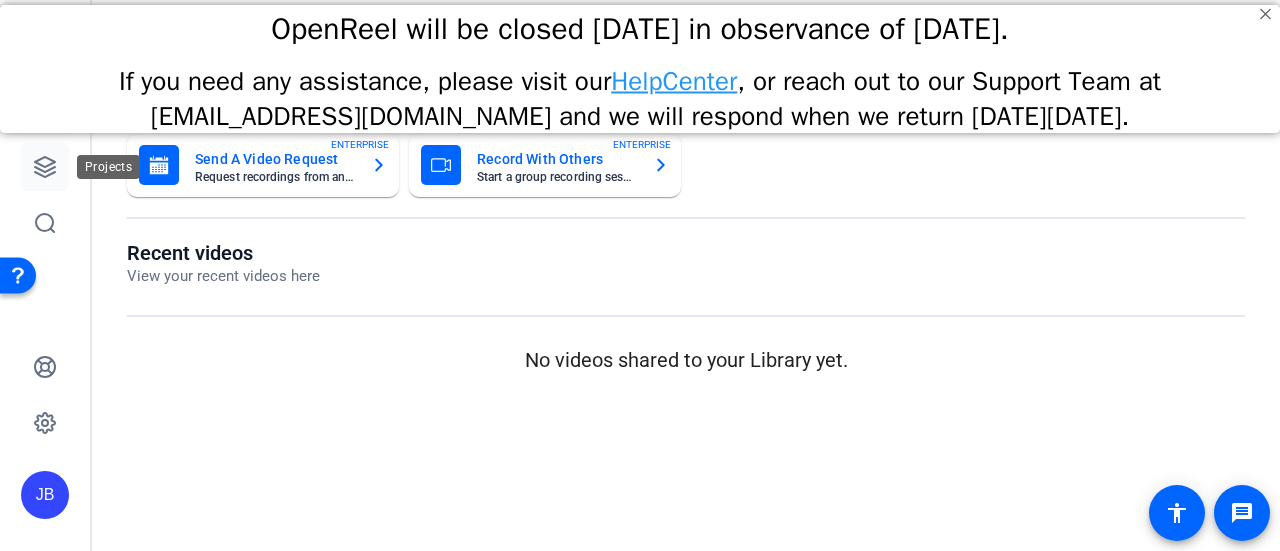 click 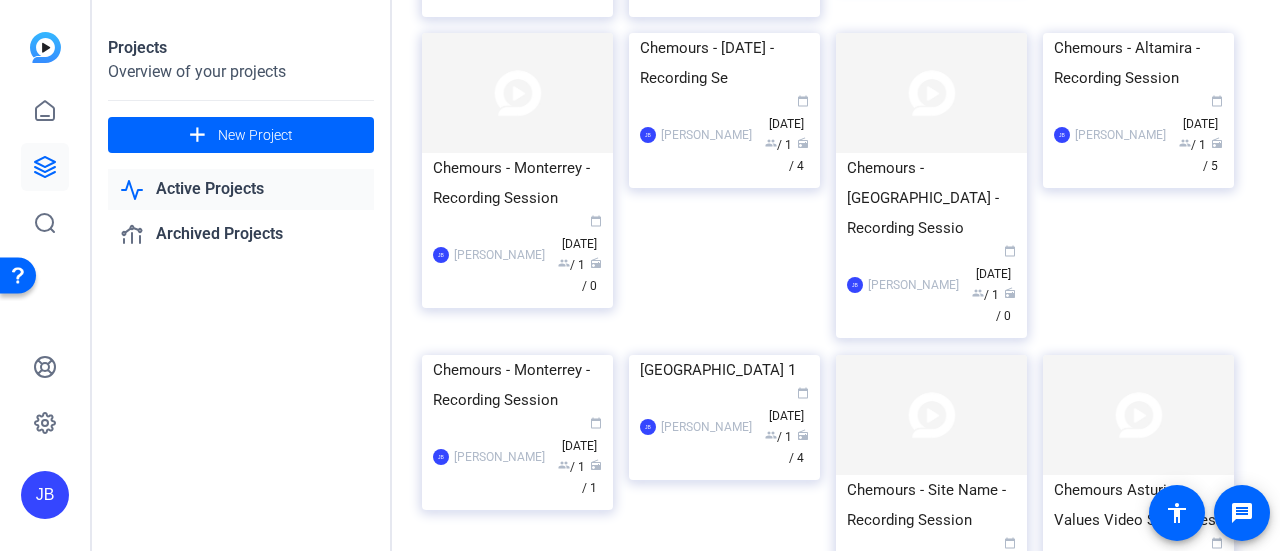 scroll, scrollTop: 494, scrollLeft: 0, axis: vertical 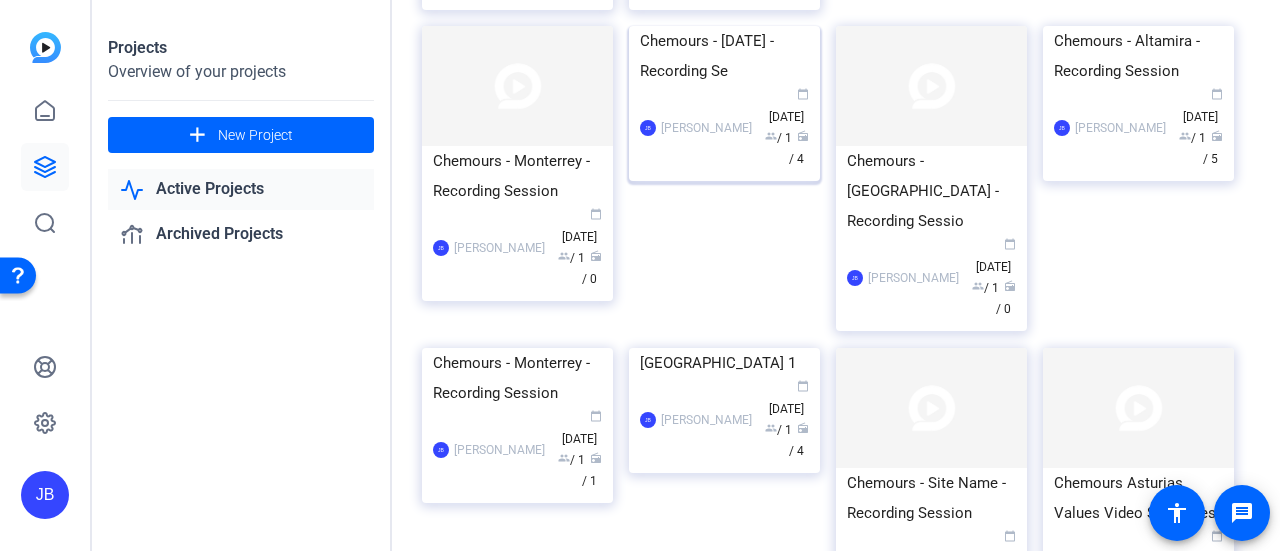 click 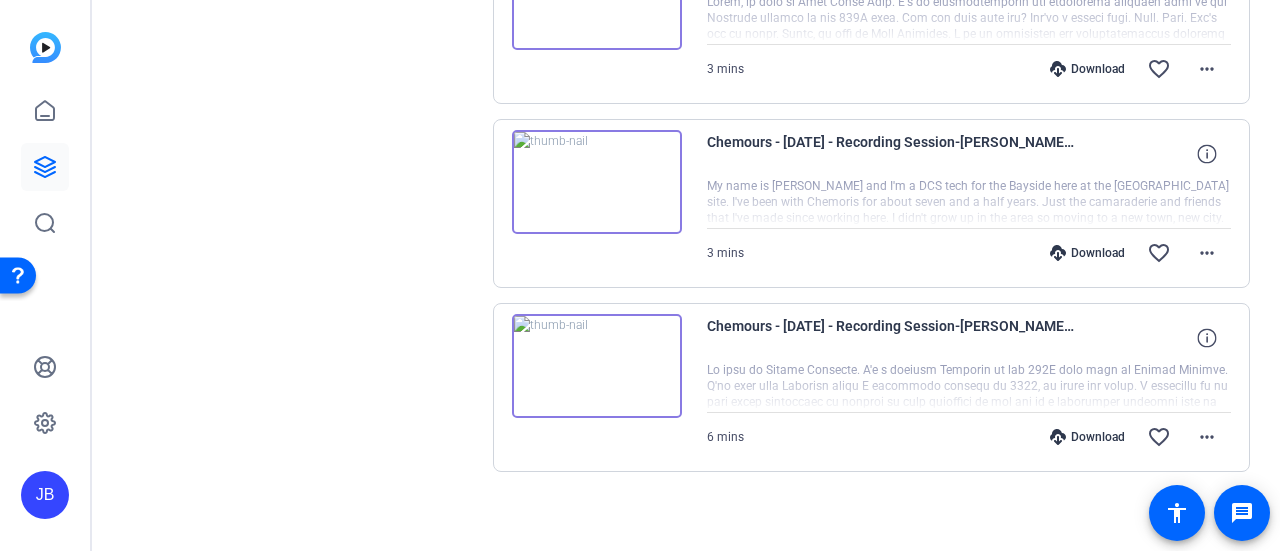 scroll, scrollTop: 516, scrollLeft: 0, axis: vertical 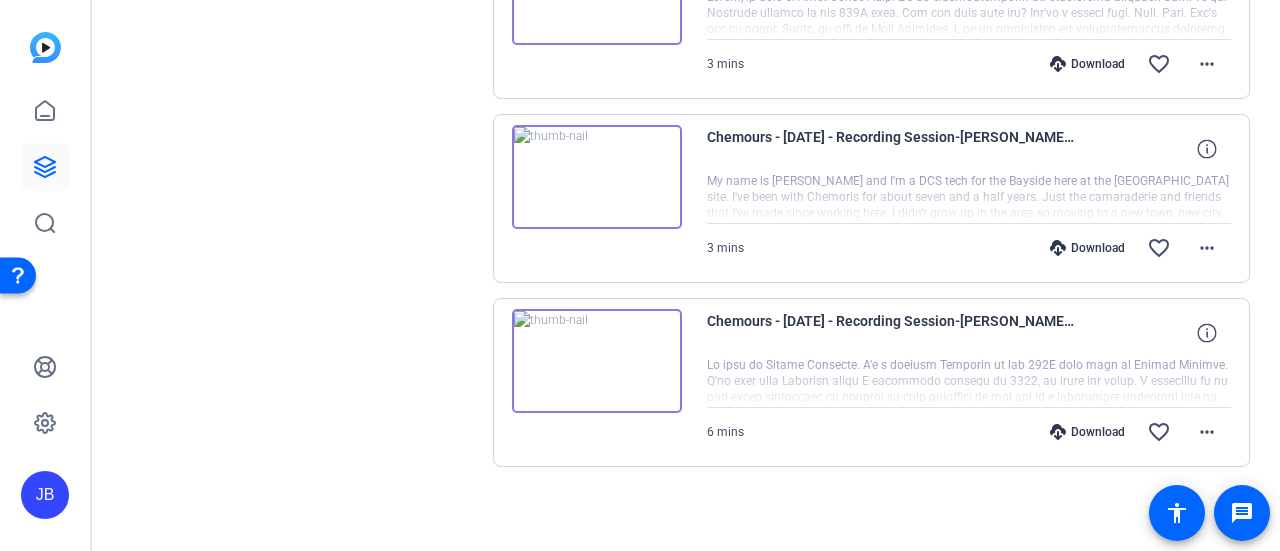 click at bounding box center (597, 361) 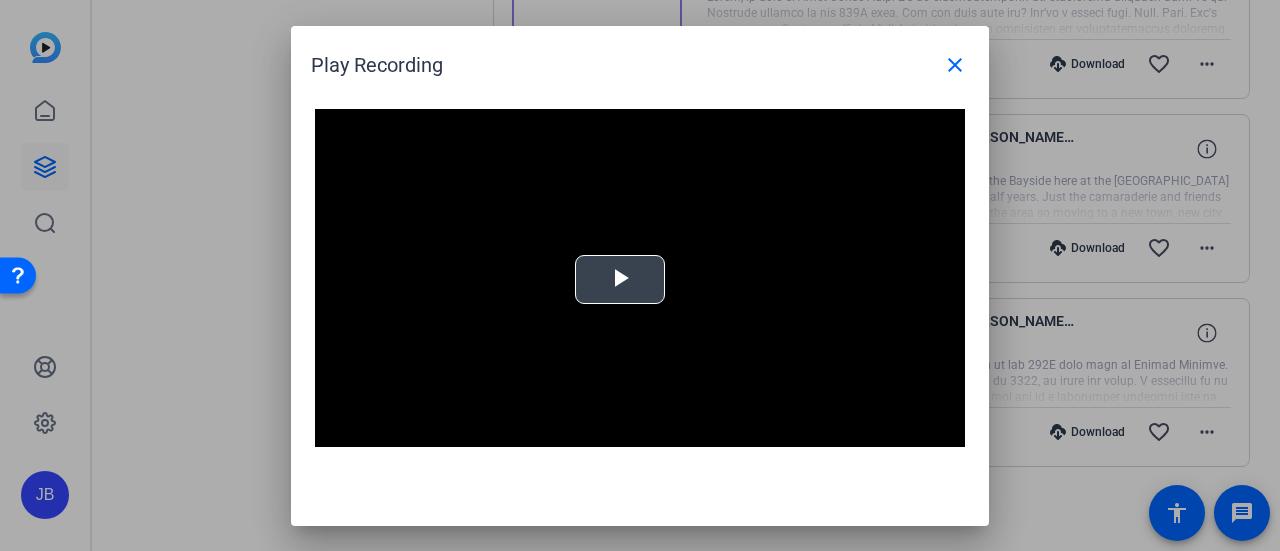 click at bounding box center [620, 279] 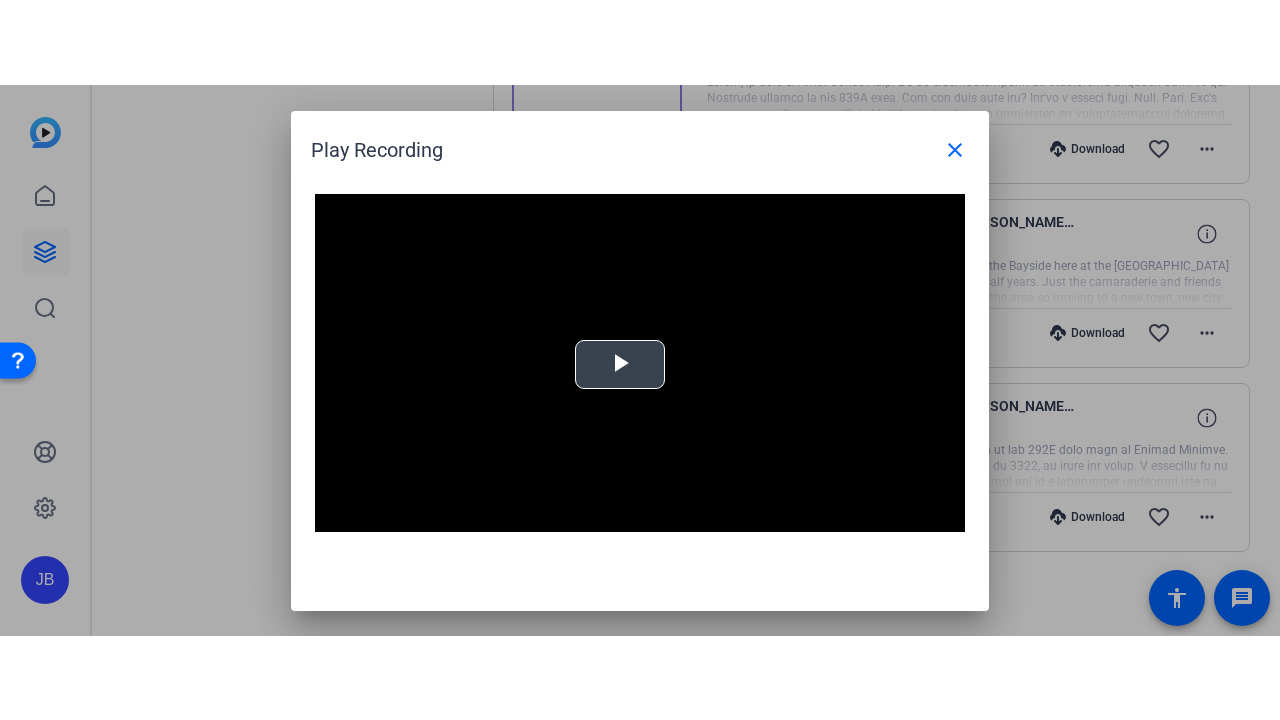 scroll, scrollTop: 20, scrollLeft: 0, axis: vertical 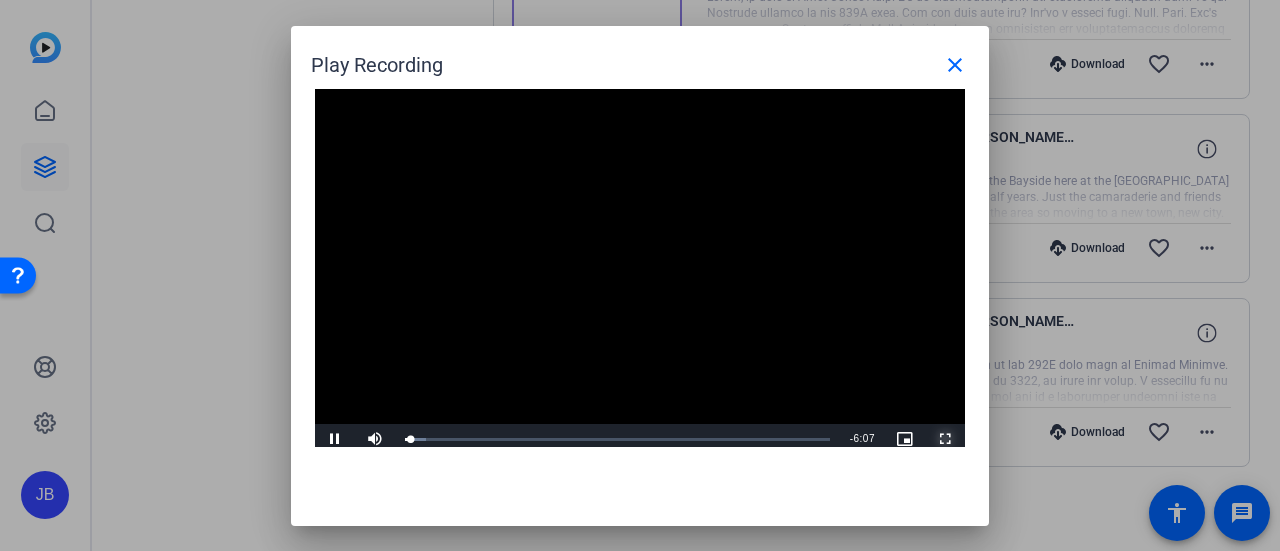 click at bounding box center (945, 439) 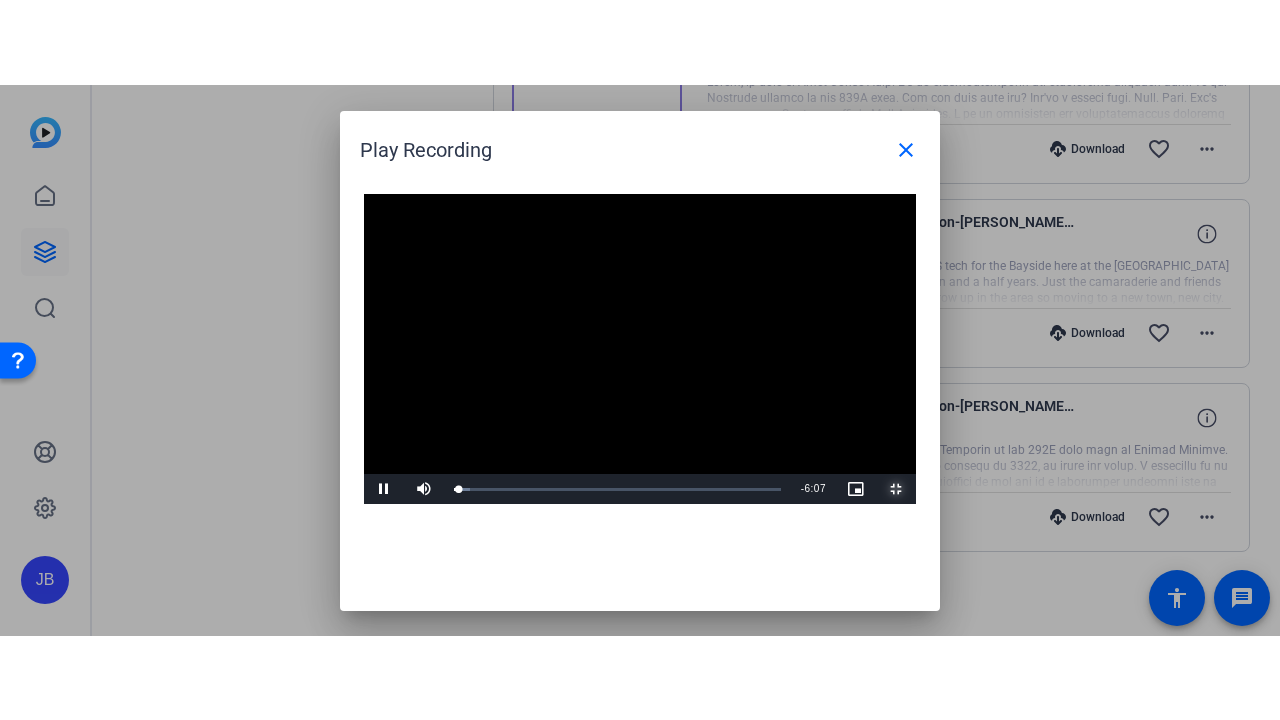 scroll, scrollTop: 348, scrollLeft: 0, axis: vertical 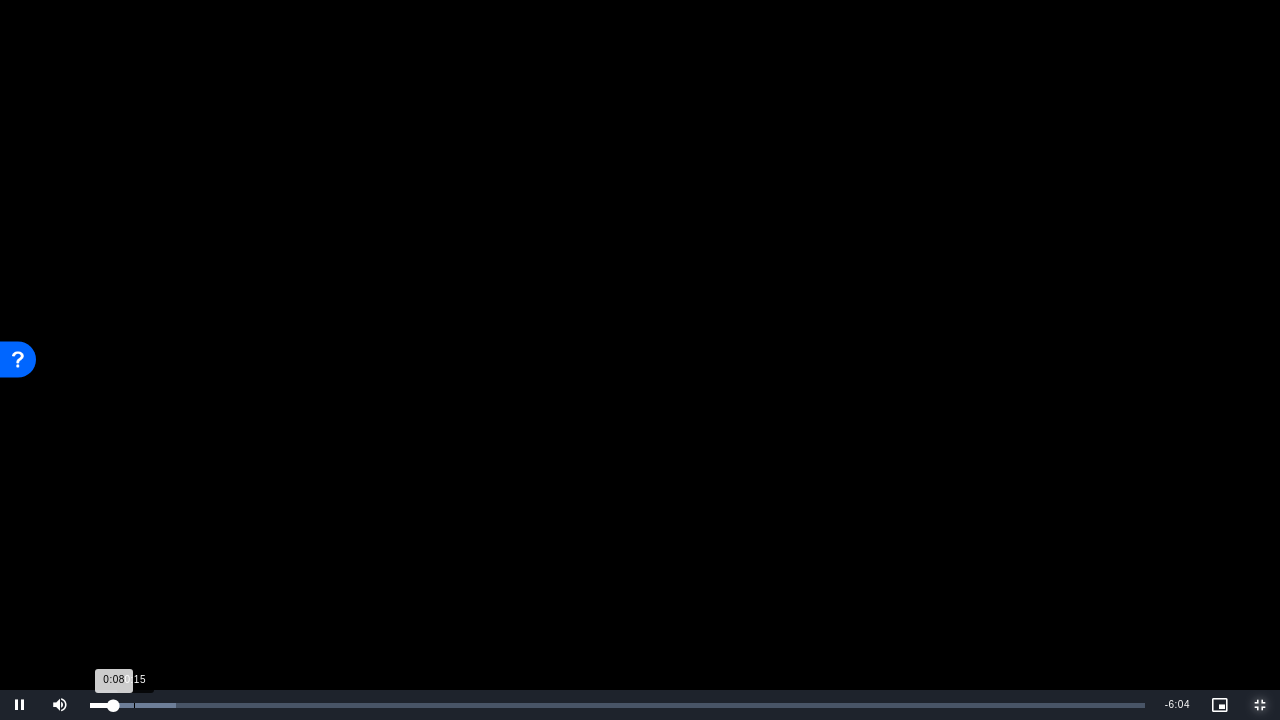 click on "Loaded :  8.11% 0:15 0:08" at bounding box center [617, 705] 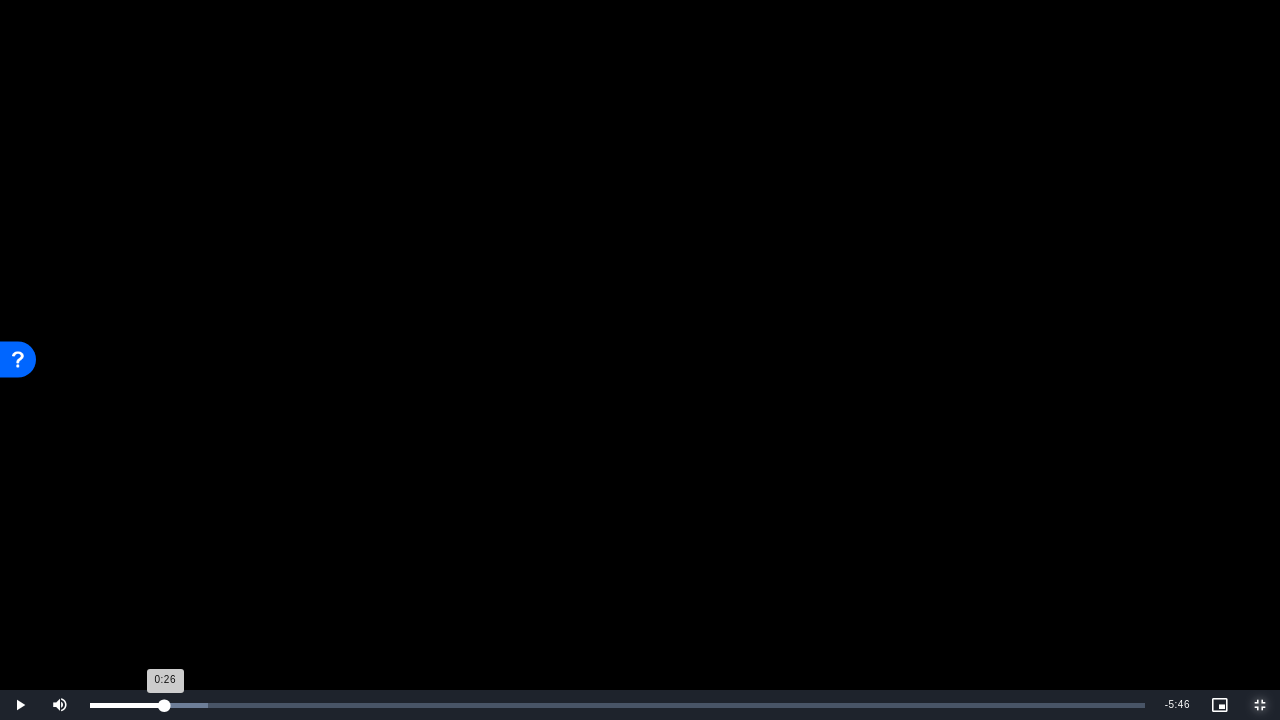 click on "Loaded :  11.23% 0:26 0:26" at bounding box center [617, 705] 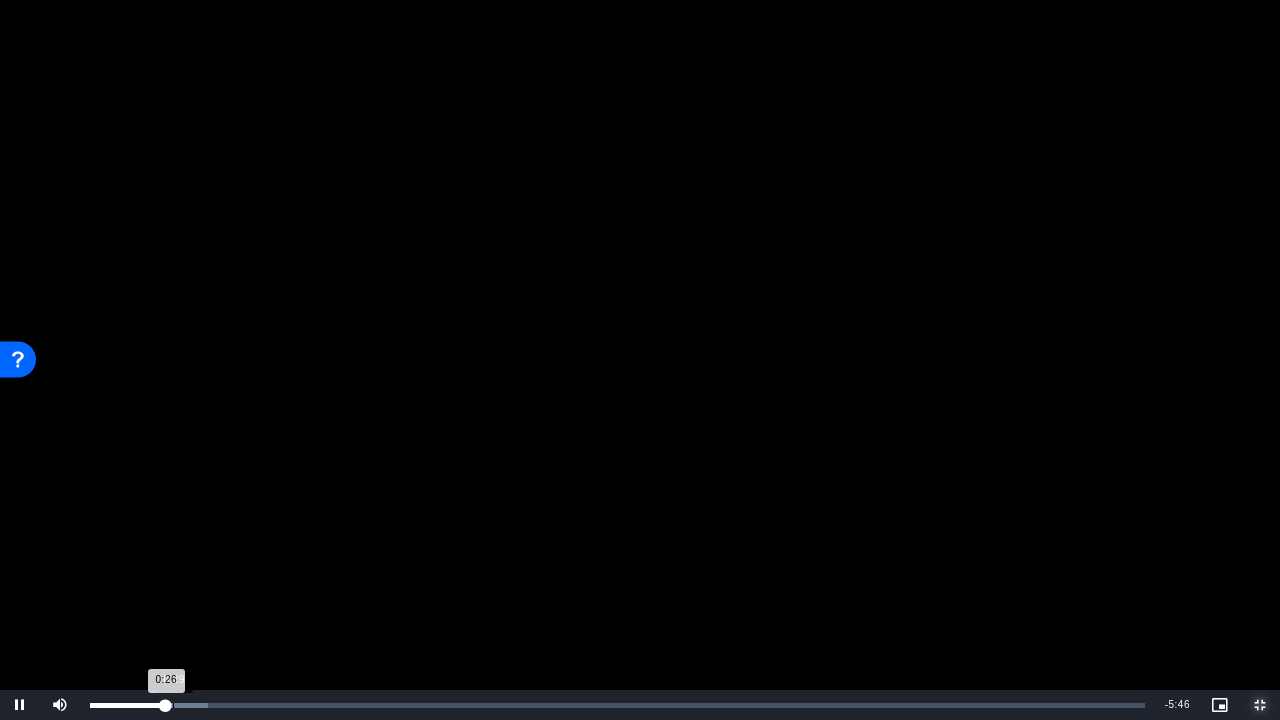 click on "Loaded :  11.23% 0:29 0:26" at bounding box center [617, 705] 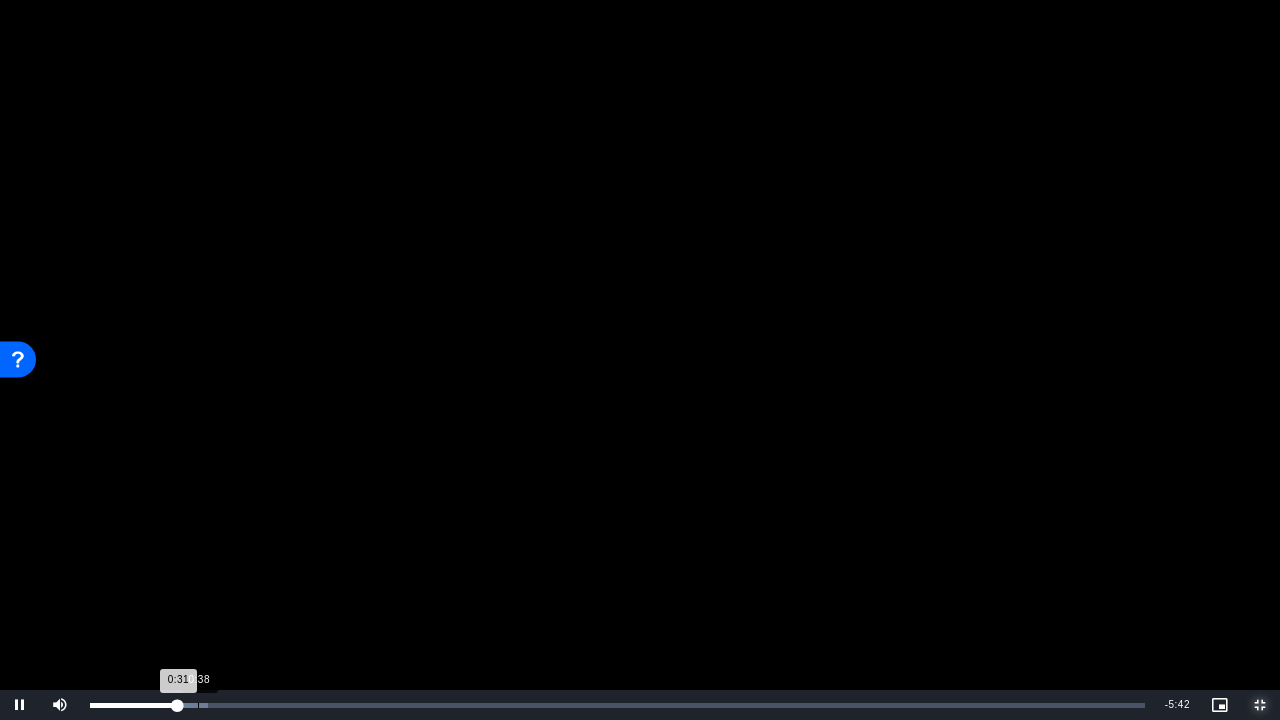 click on "Loaded :  11.23% 0:38 0:31" at bounding box center [617, 705] 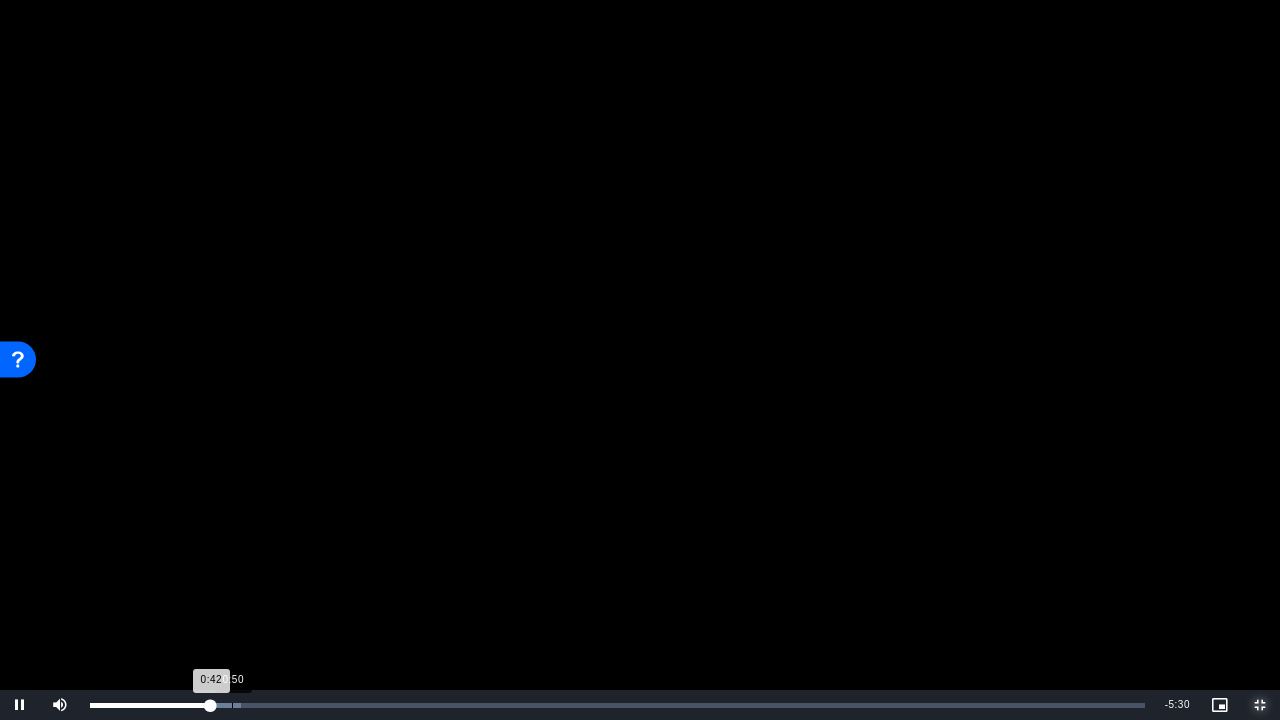 click on "Loaded :  14.34% 0:50 0:42" at bounding box center [617, 705] 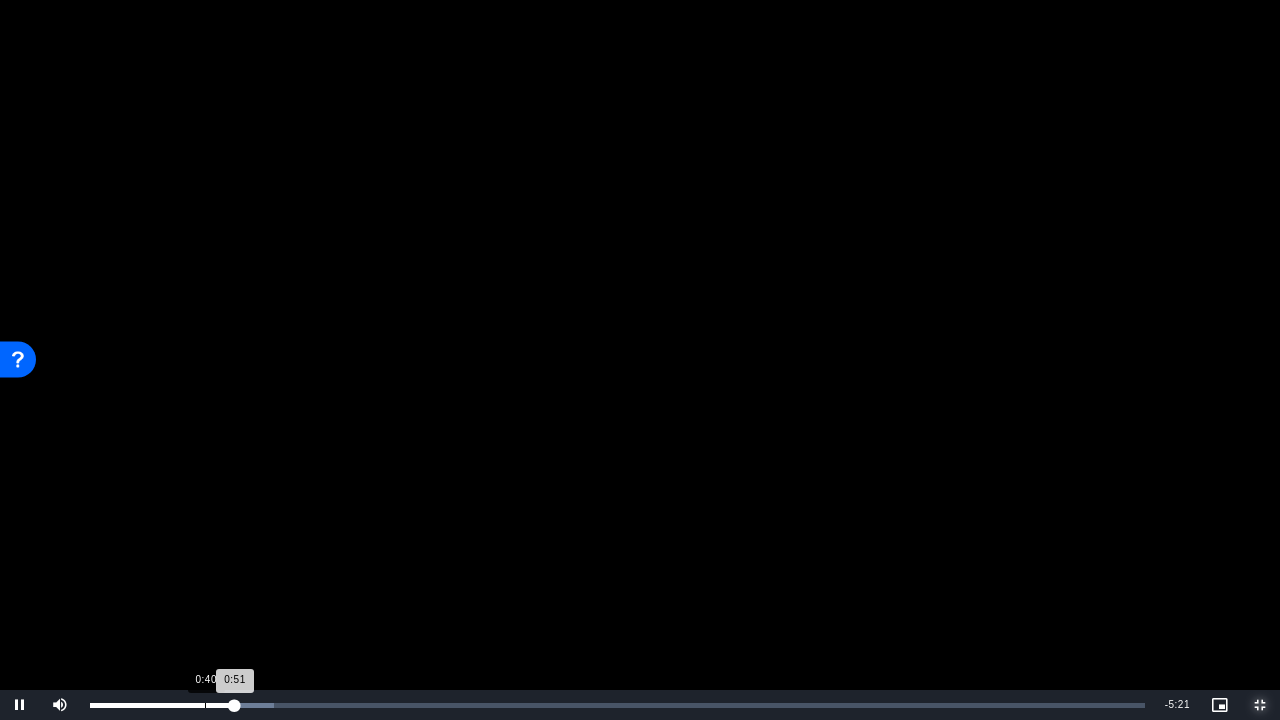 click on "0:51" at bounding box center (162, 705) 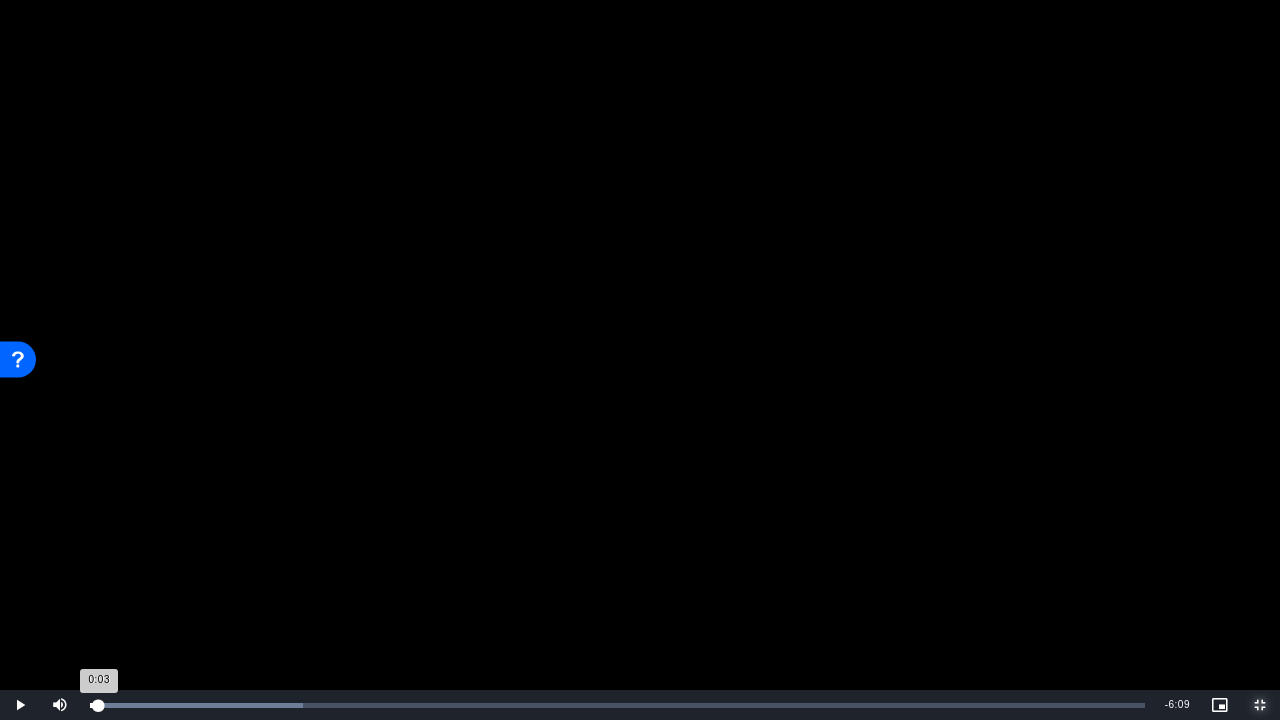 click on "Loaded :  20.16% 0:03 0:03" at bounding box center [617, 705] 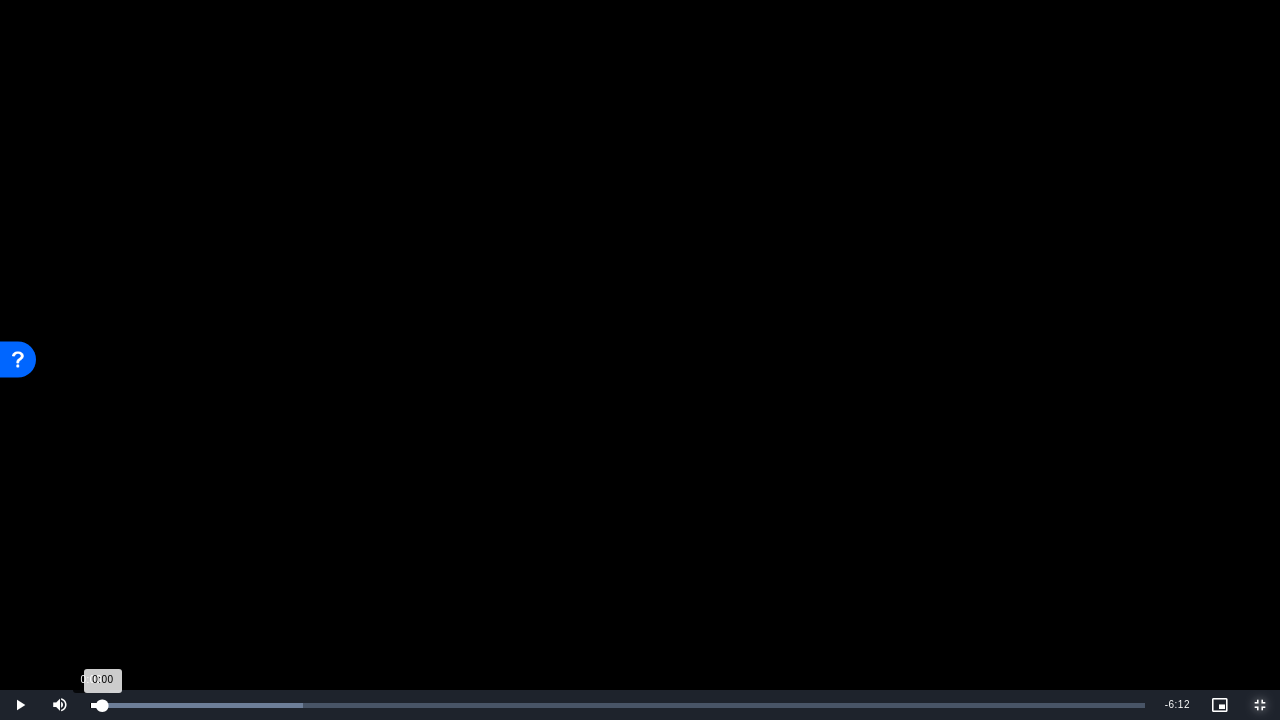 click on "Loaded :  20.16% 0:00 0:00" at bounding box center (617, 705) 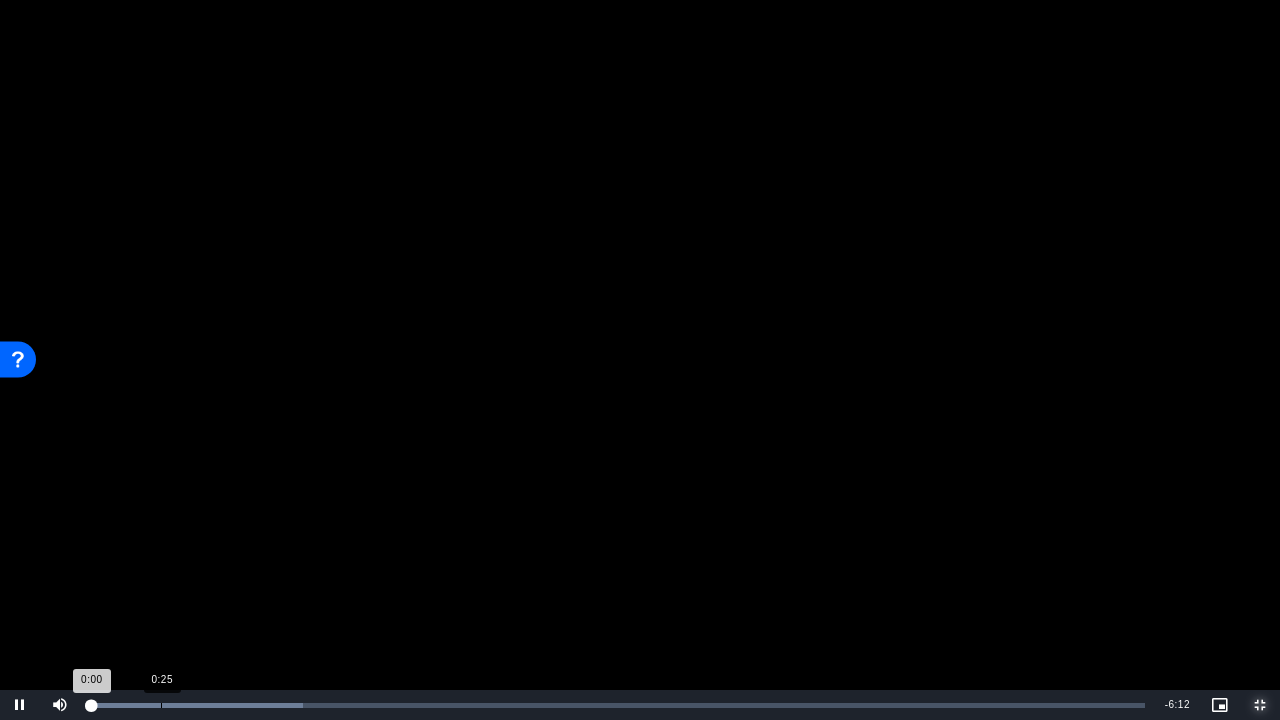 click on "Loaded :  20.16% 0:25 0:00" at bounding box center (617, 705) 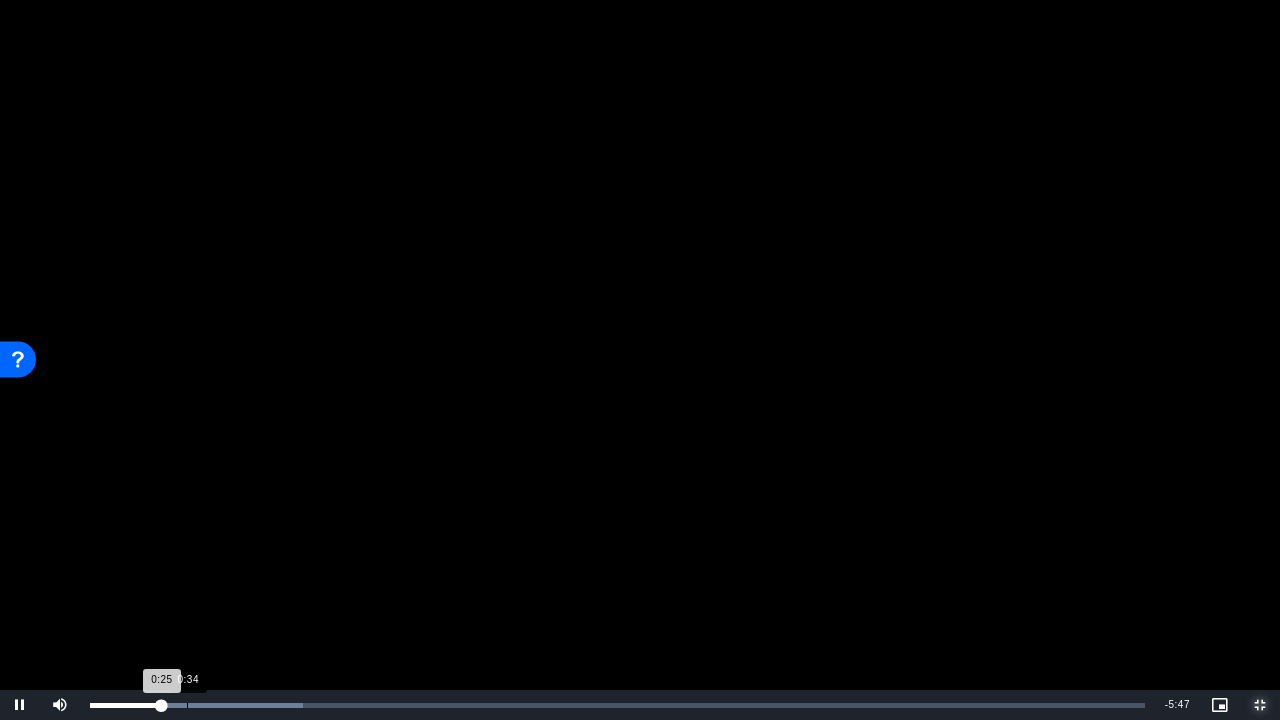 click on "Loaded :  20.16% 0:34 0:25" at bounding box center (617, 705) 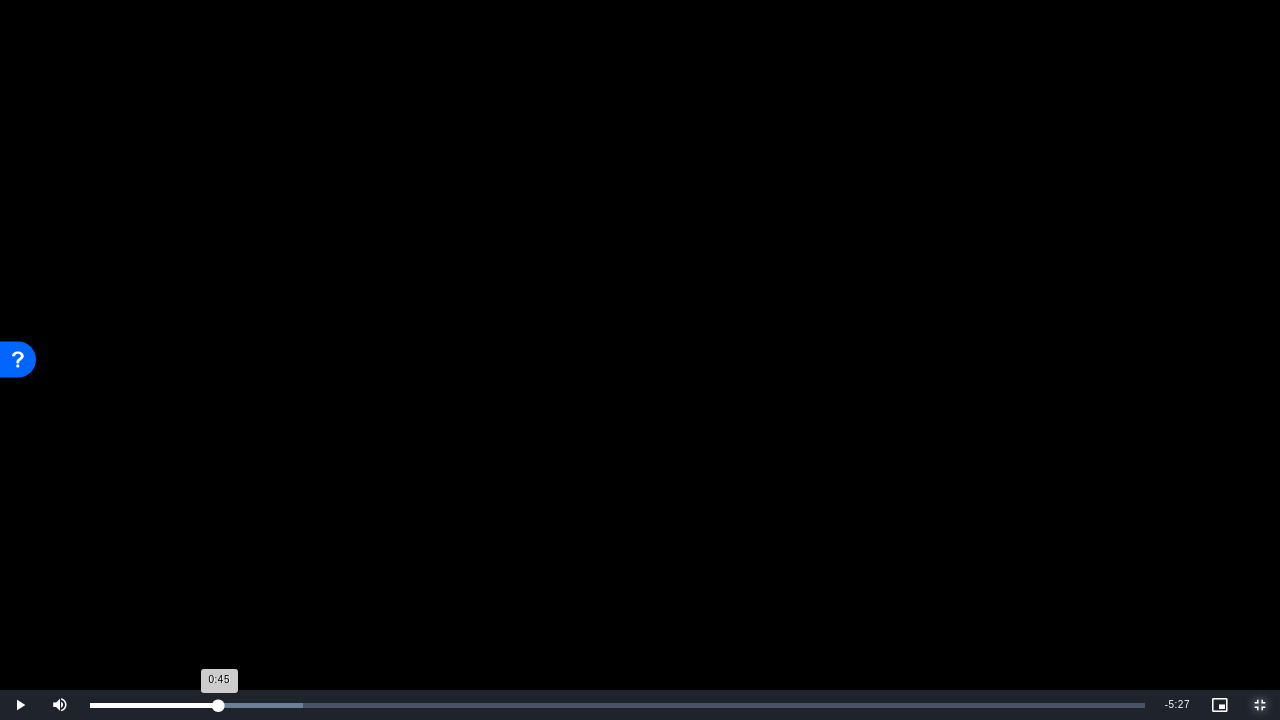click on "Loaded :  20.16% 0:45 0:45" at bounding box center (617, 705) 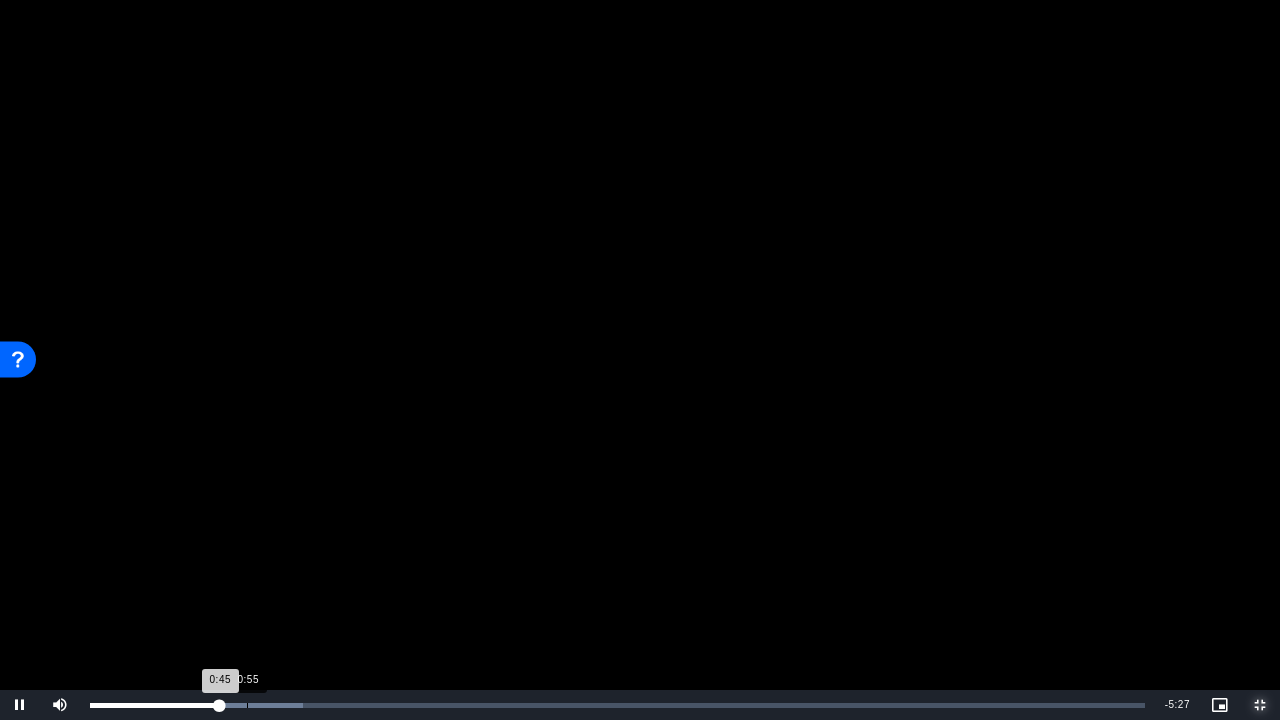 click on "Loaded :  20.16% 0:55 0:45" at bounding box center [617, 705] 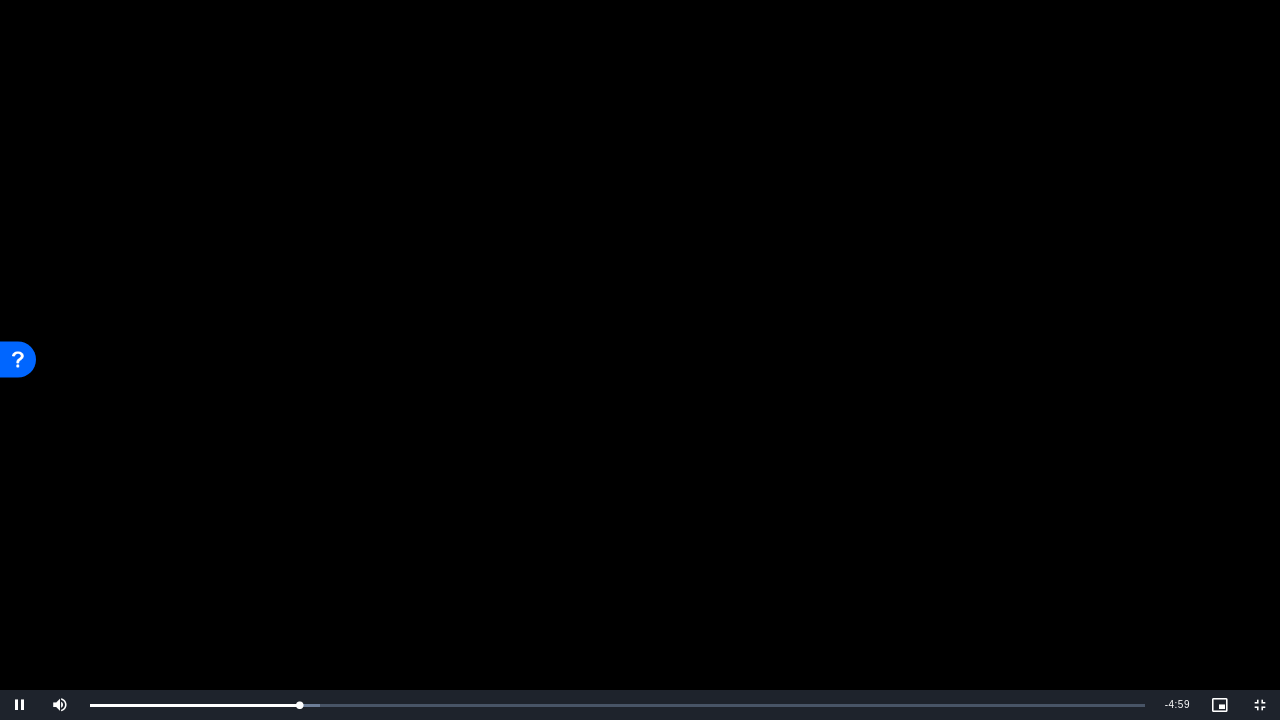 click at bounding box center [640, 360] 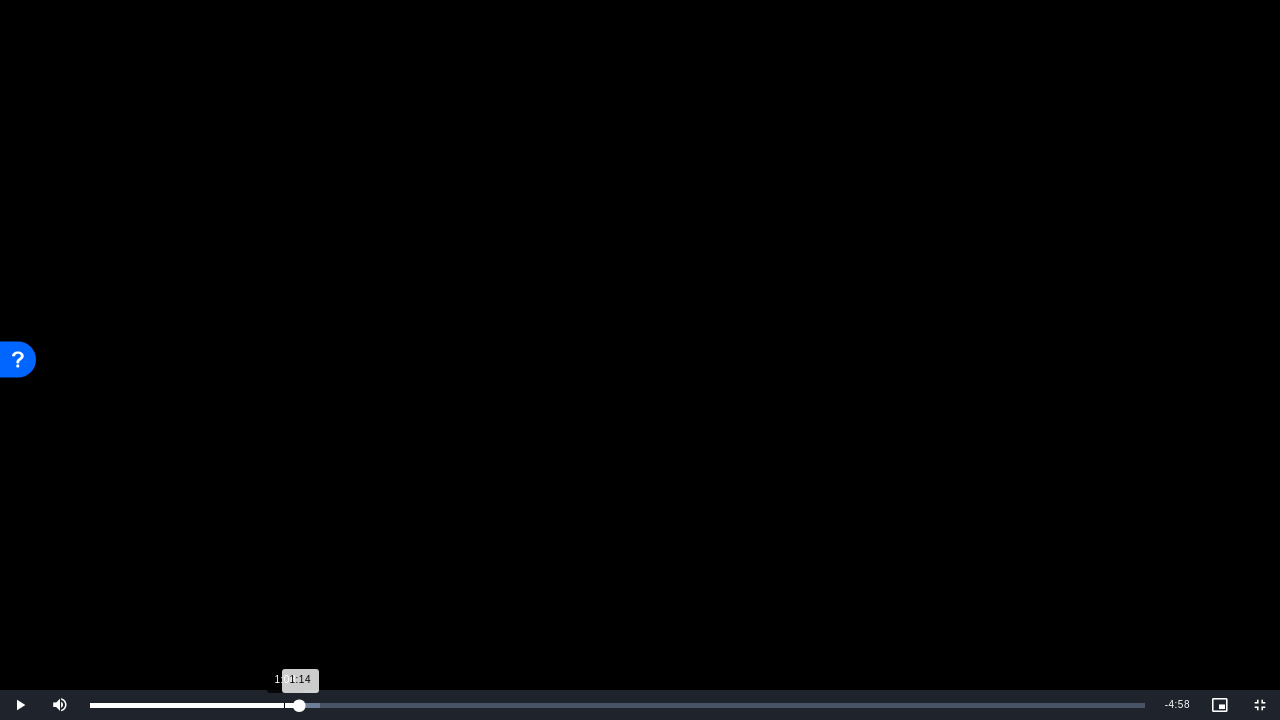 click on "Loaded :  21.82% 1:08 1:14" at bounding box center (617, 705) 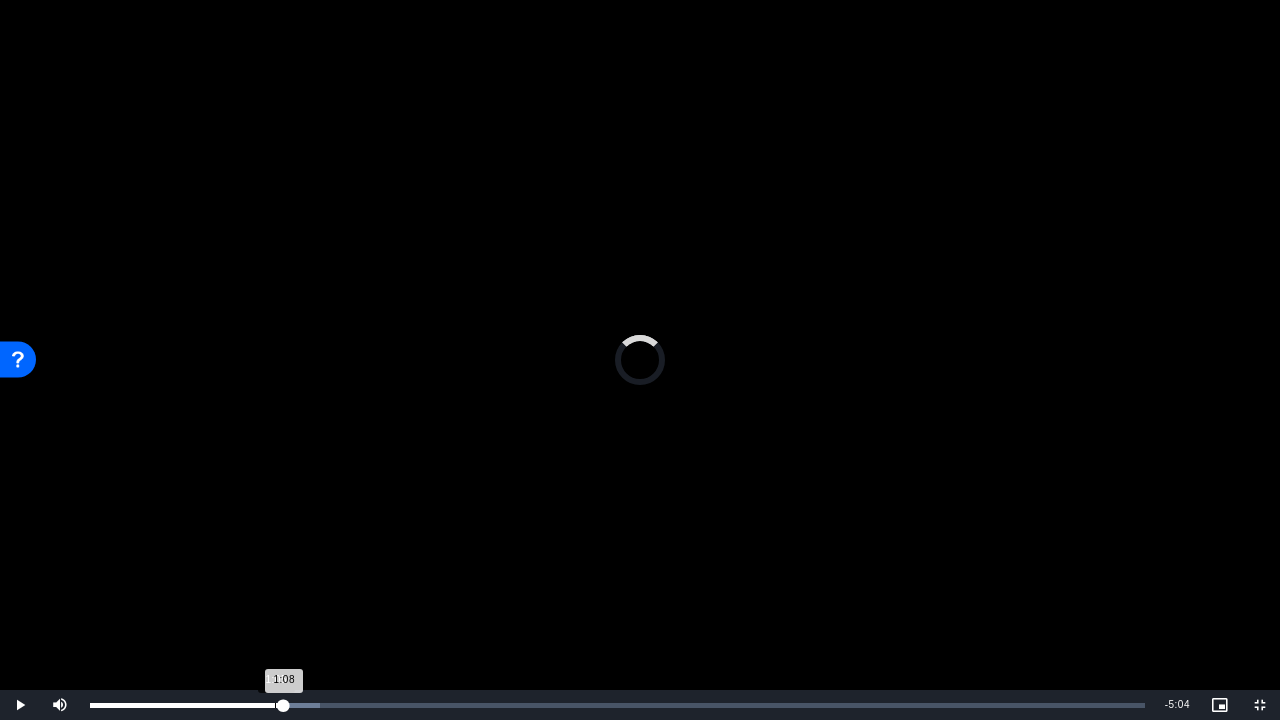 click on "1:08" at bounding box center (187, 705) 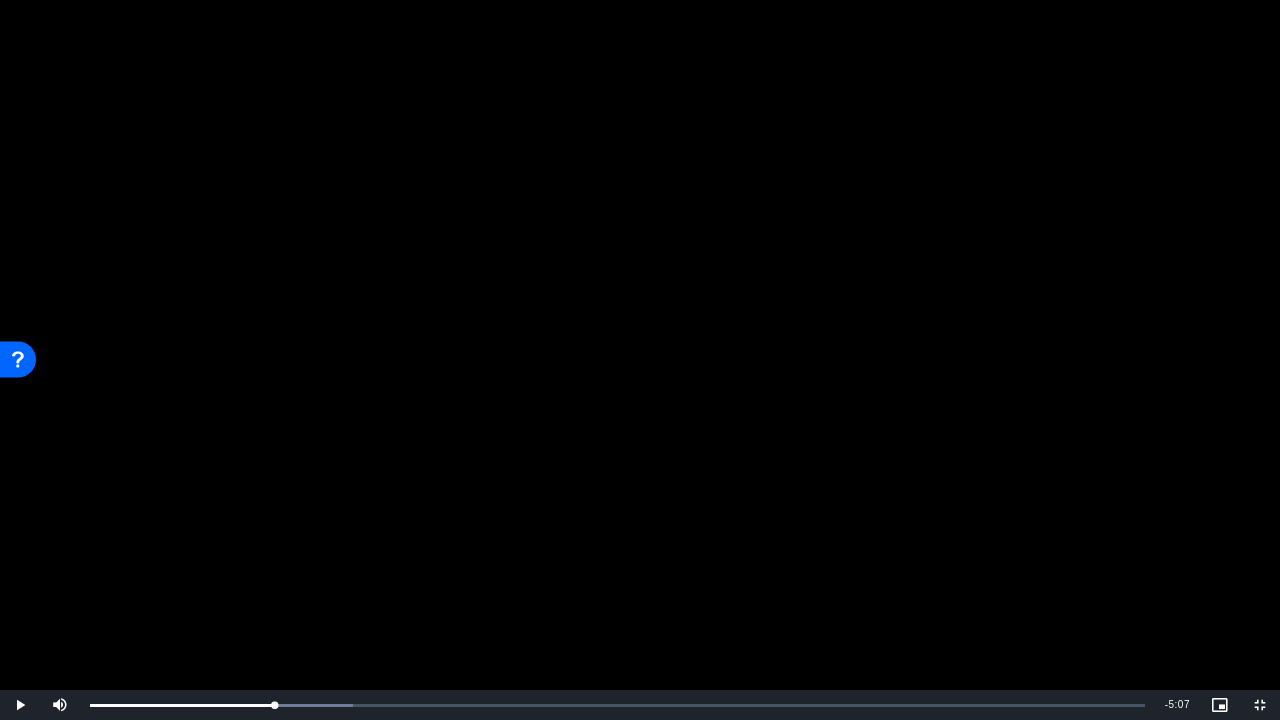 click at bounding box center [640, 360] 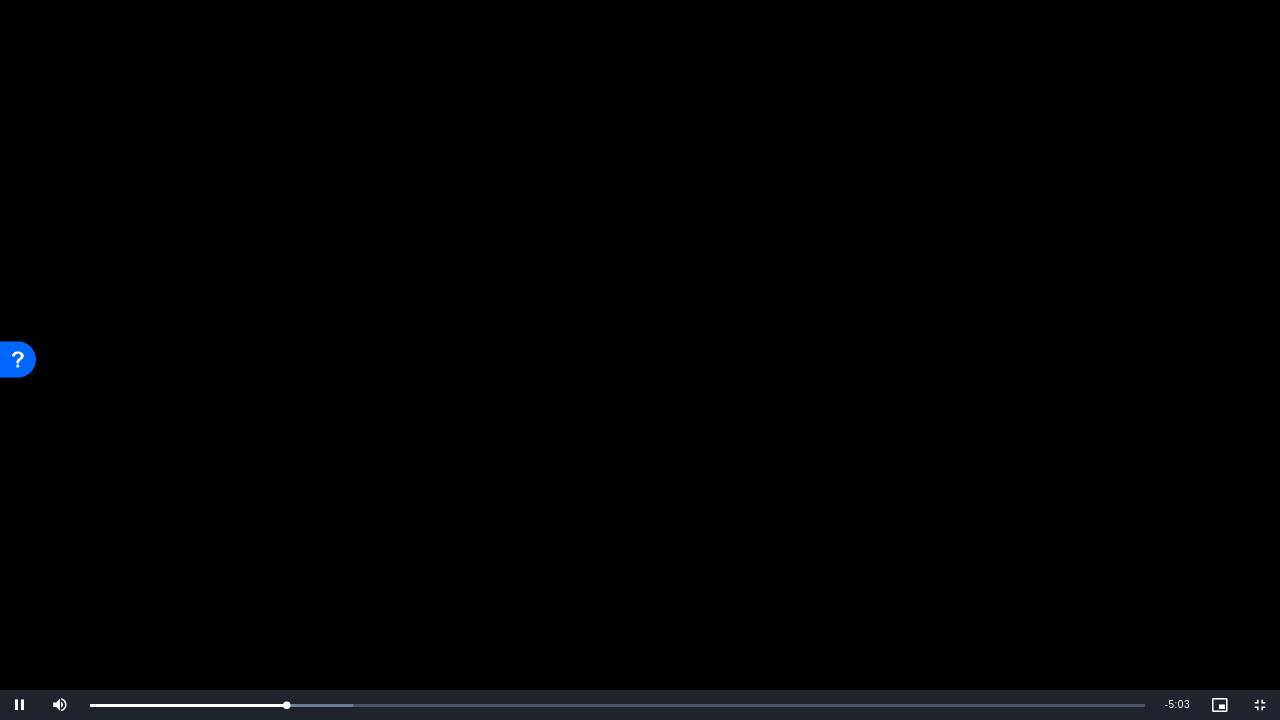 click at bounding box center [640, 360] 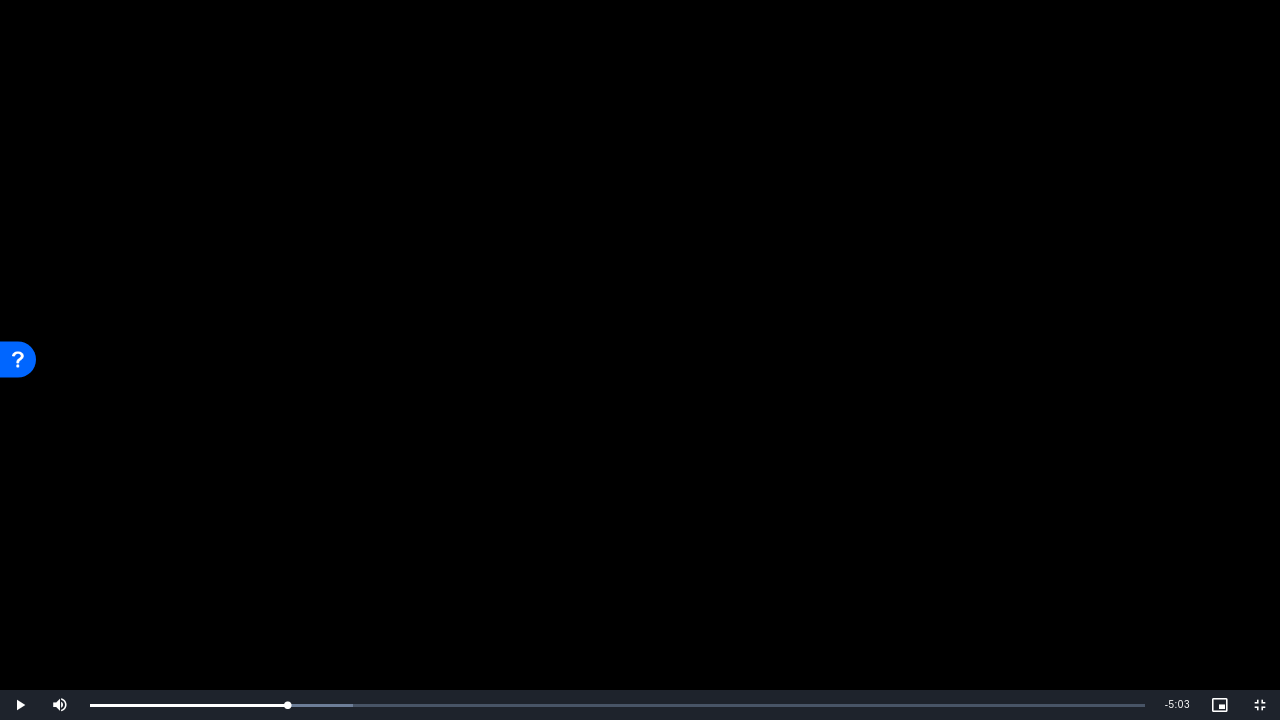 click at bounding box center [640, 360] 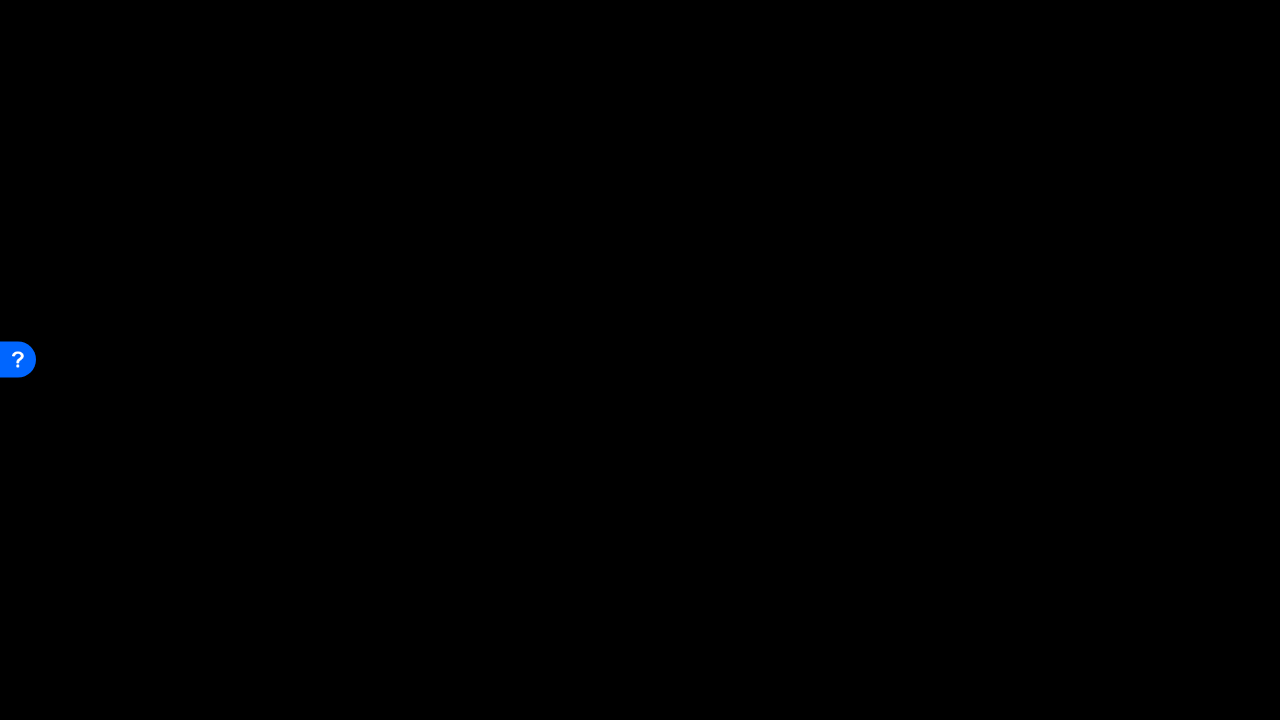 click at bounding box center [640, 360] 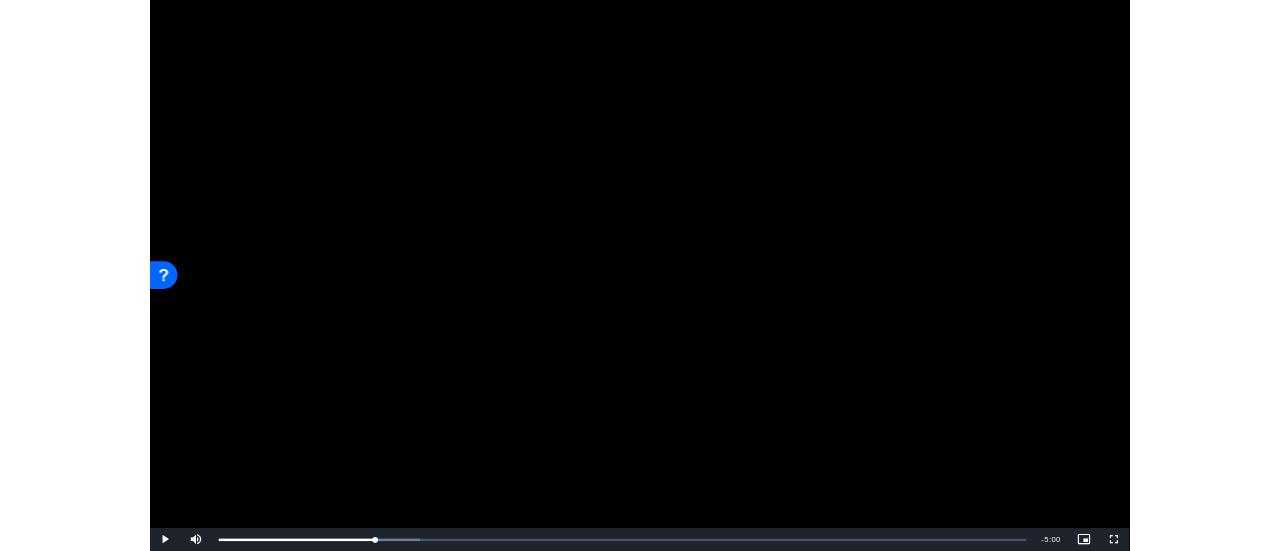 scroll, scrollTop: 516, scrollLeft: 0, axis: vertical 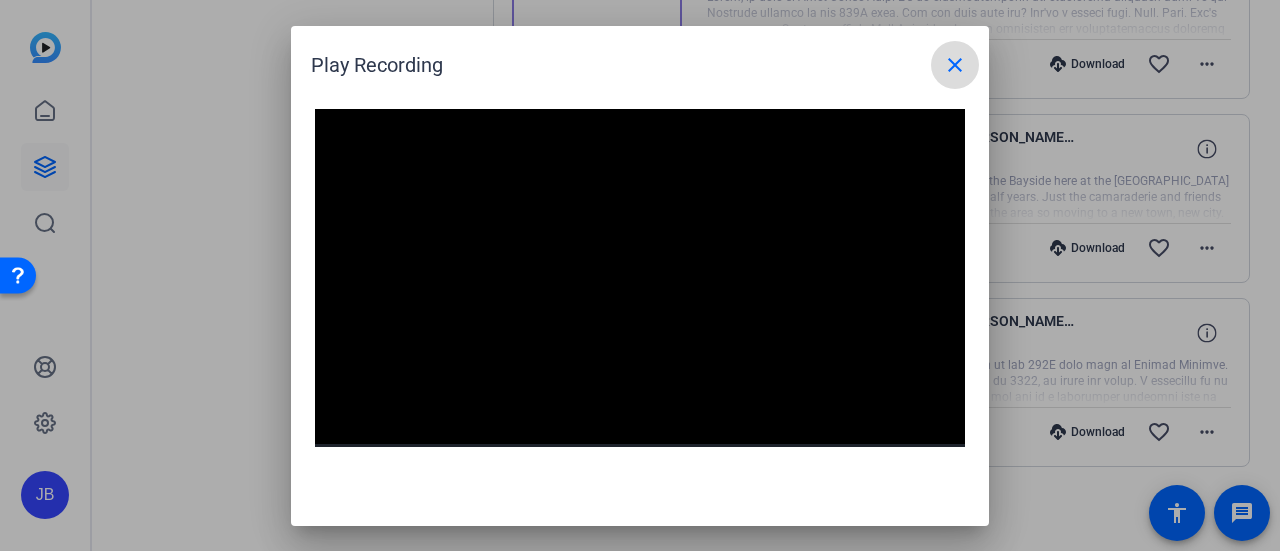 click on "close" at bounding box center [955, 65] 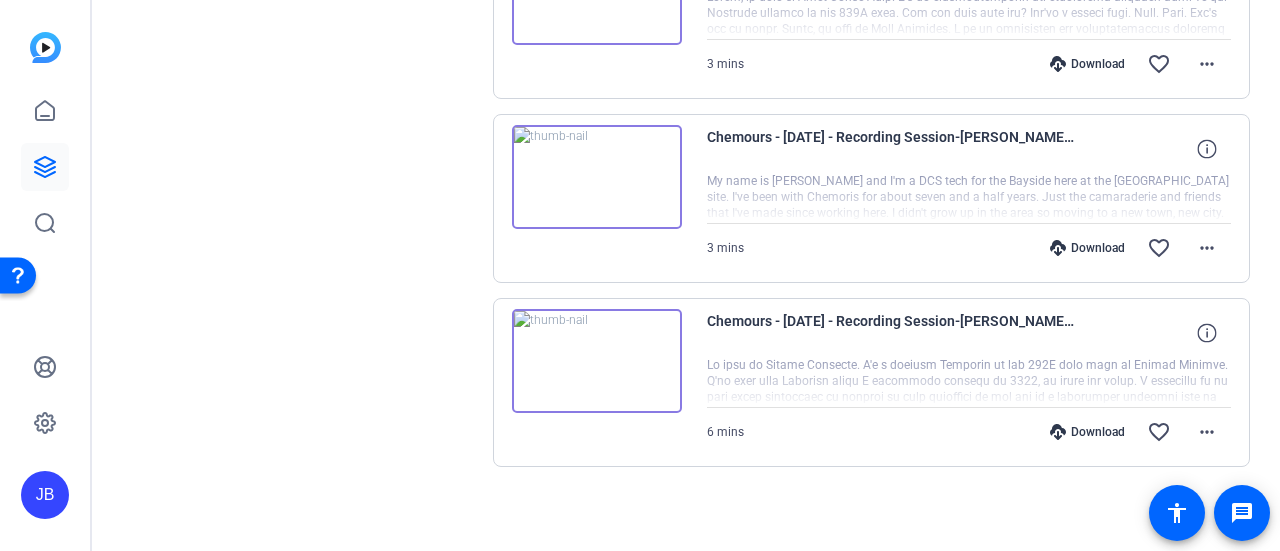 click at bounding box center [597, 361] 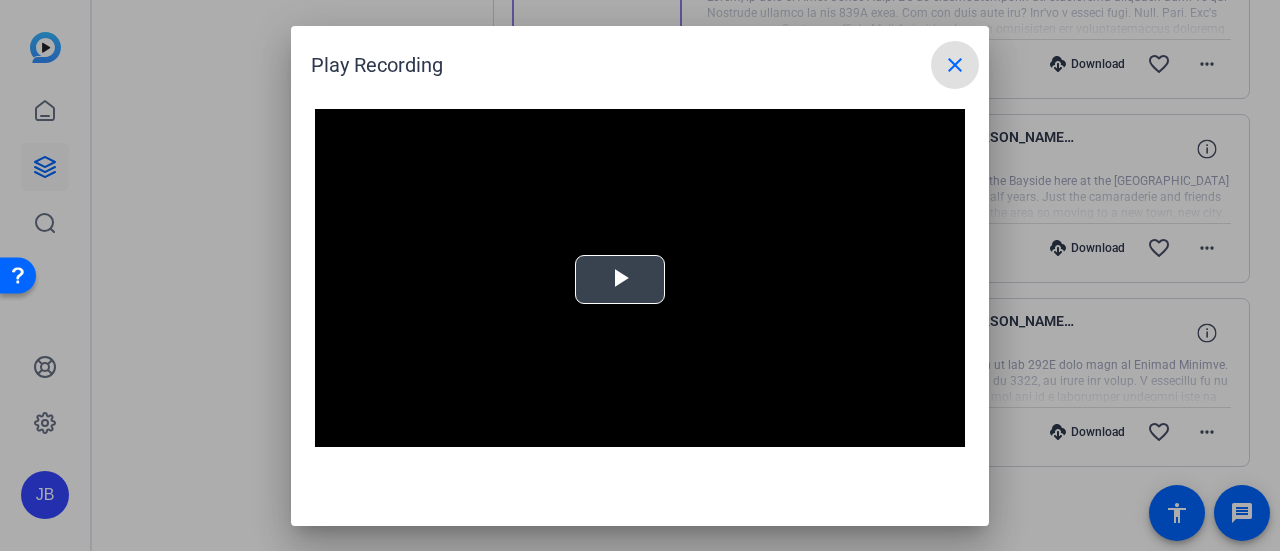 click at bounding box center [640, 292] 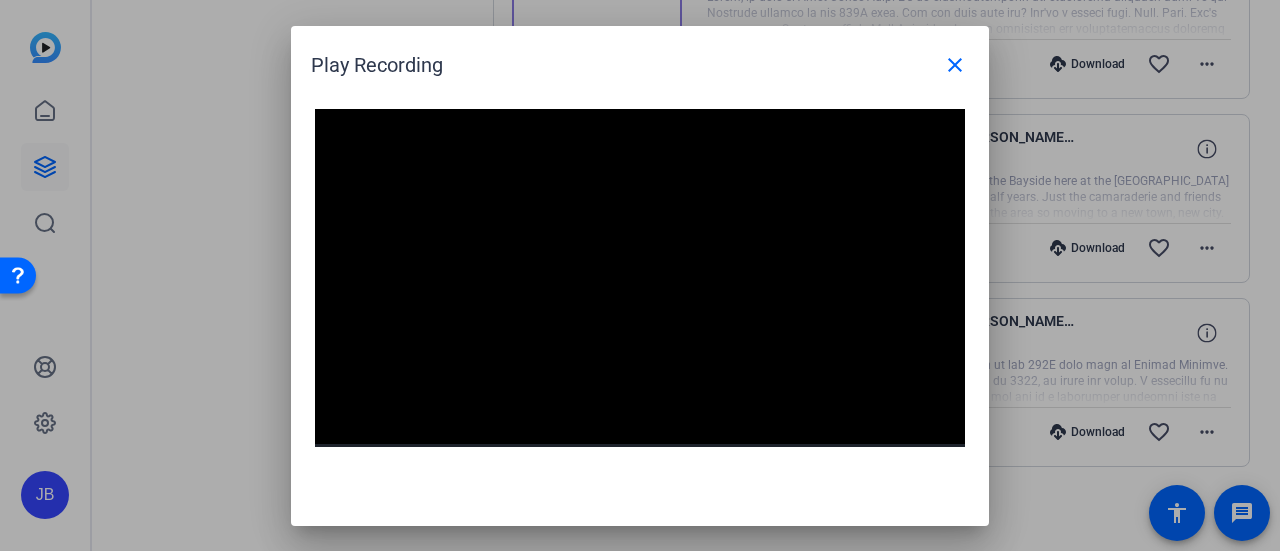 click at bounding box center (640, 292) 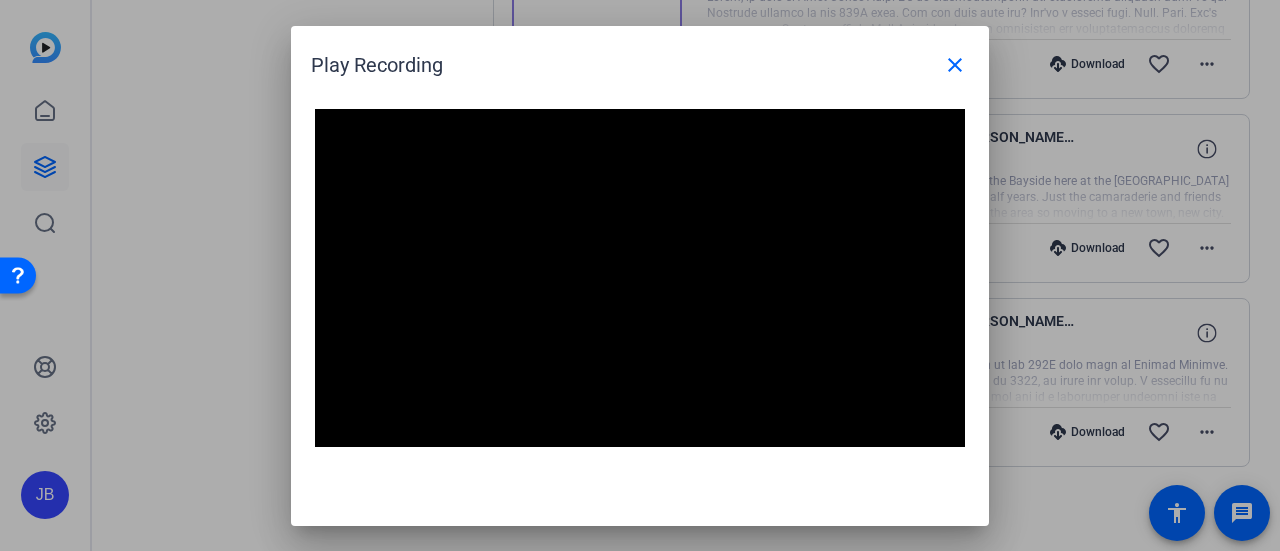 click at bounding box center [640, 292] 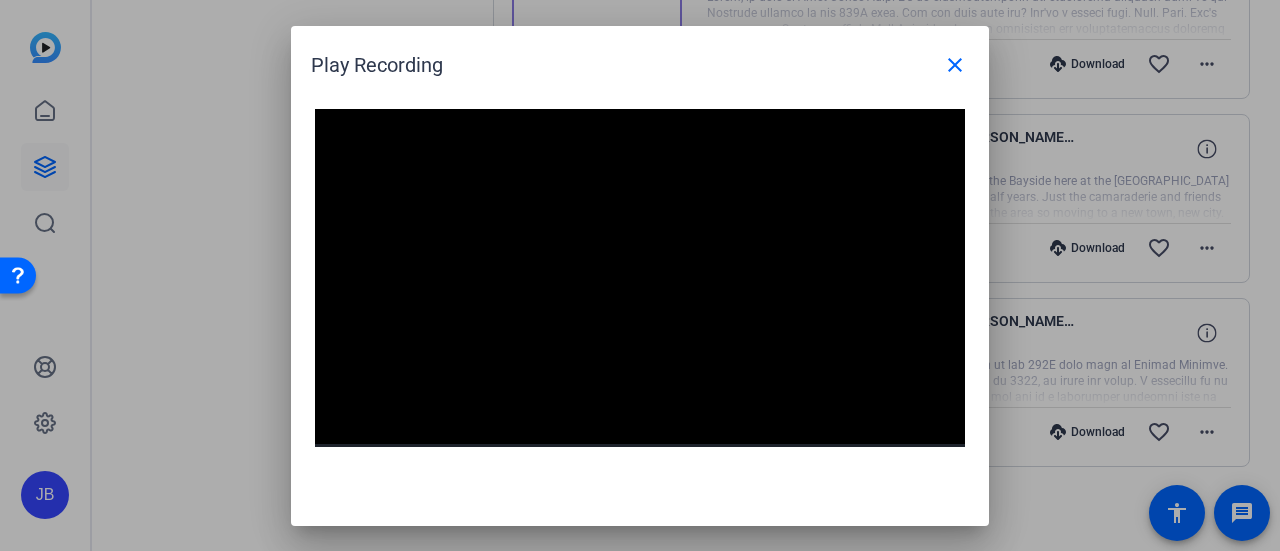click at bounding box center [640, 292] 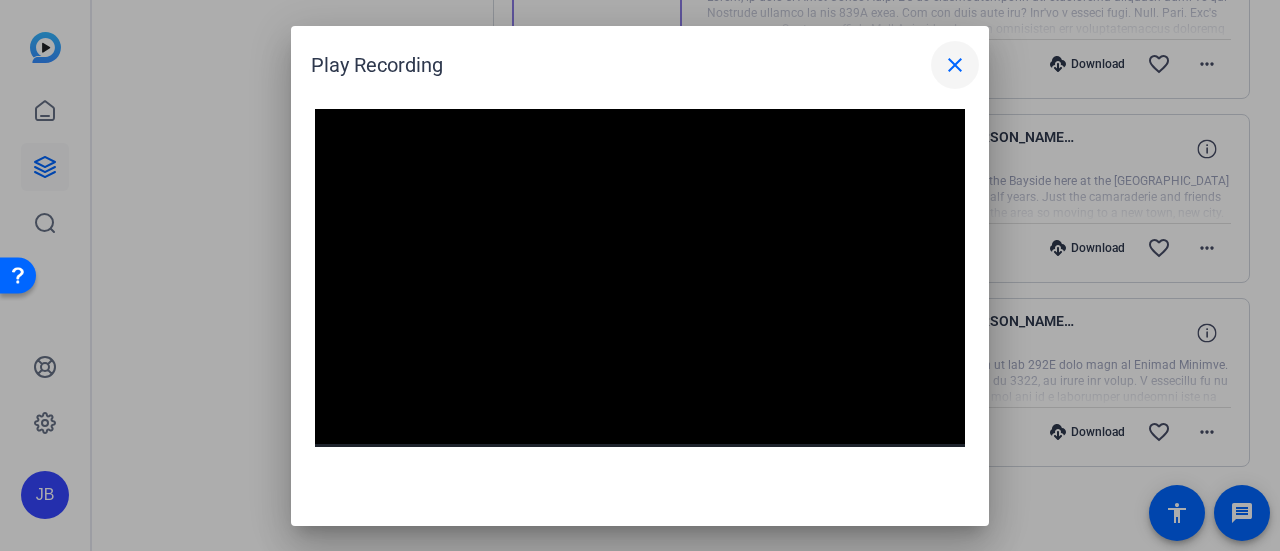 click on "close" at bounding box center (955, 65) 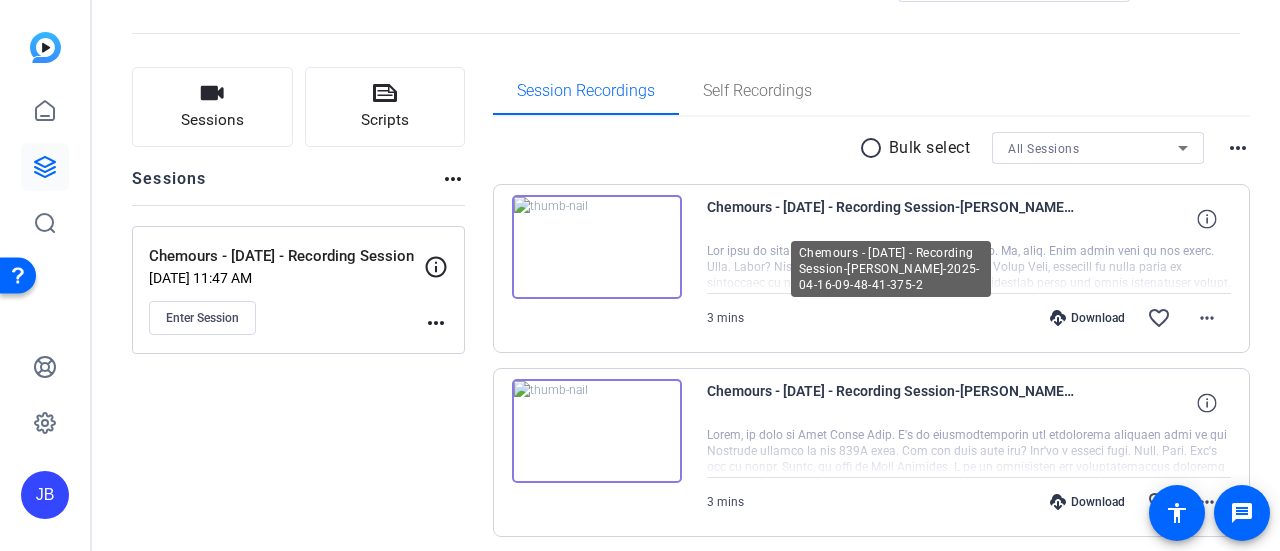 scroll, scrollTop: 0, scrollLeft: 0, axis: both 